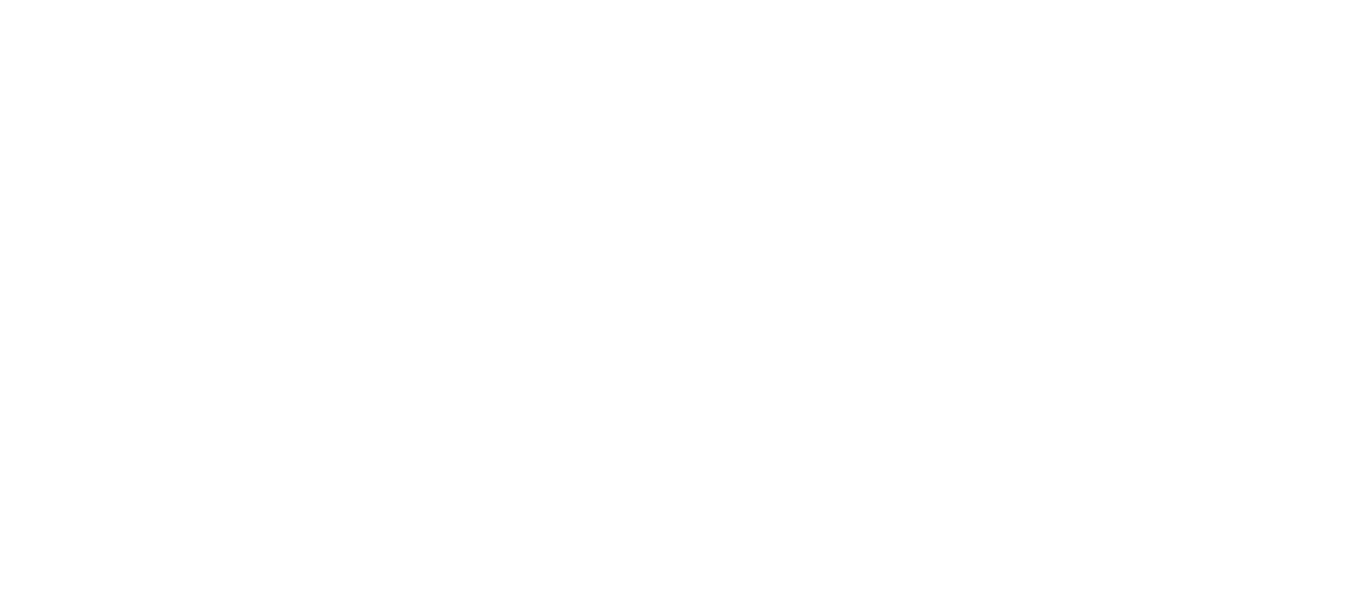 scroll, scrollTop: 0, scrollLeft: 0, axis: both 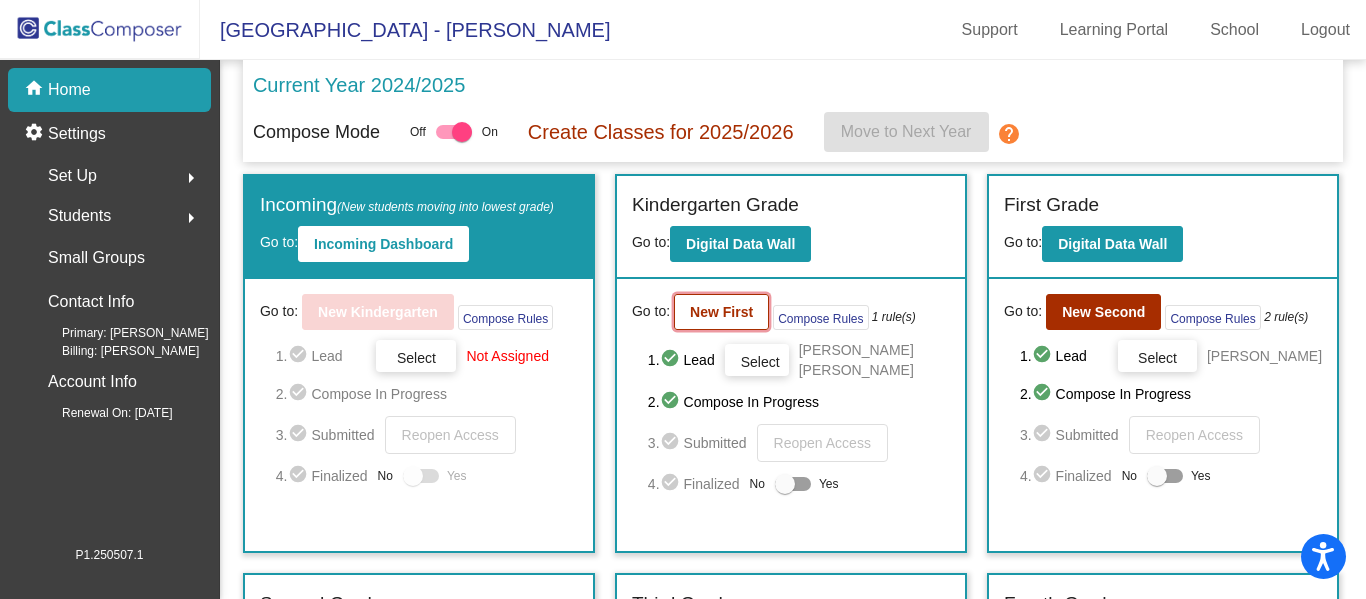 click on "New First" 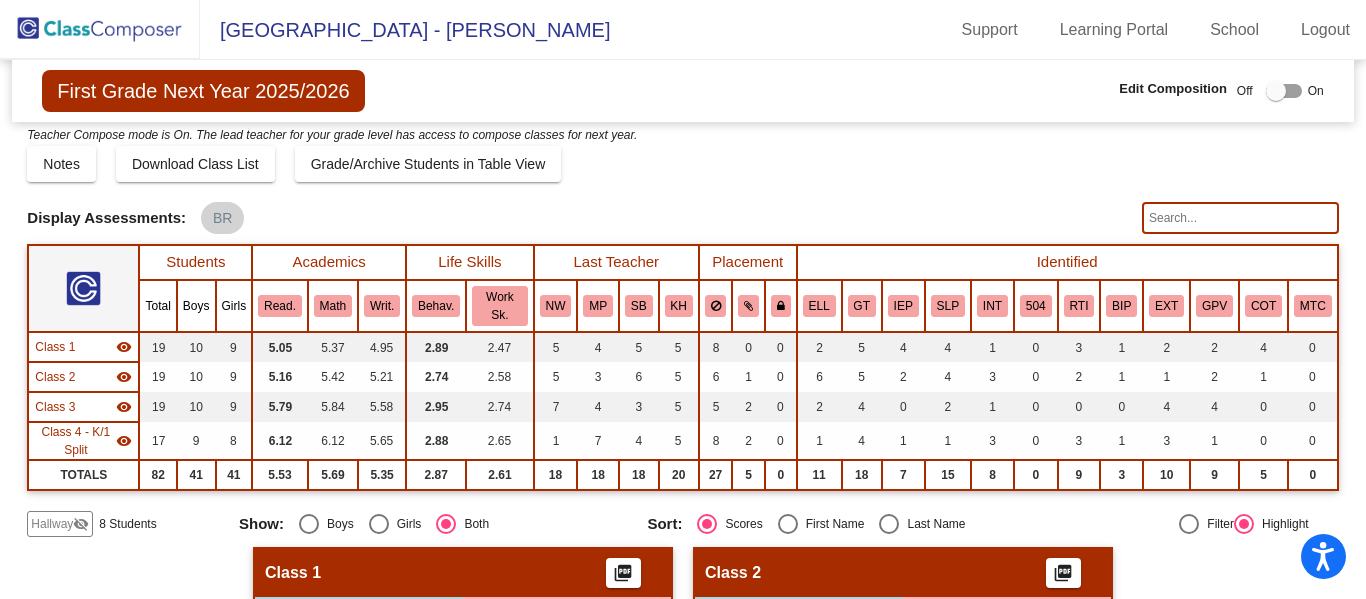 scroll, scrollTop: 0, scrollLeft: 0, axis: both 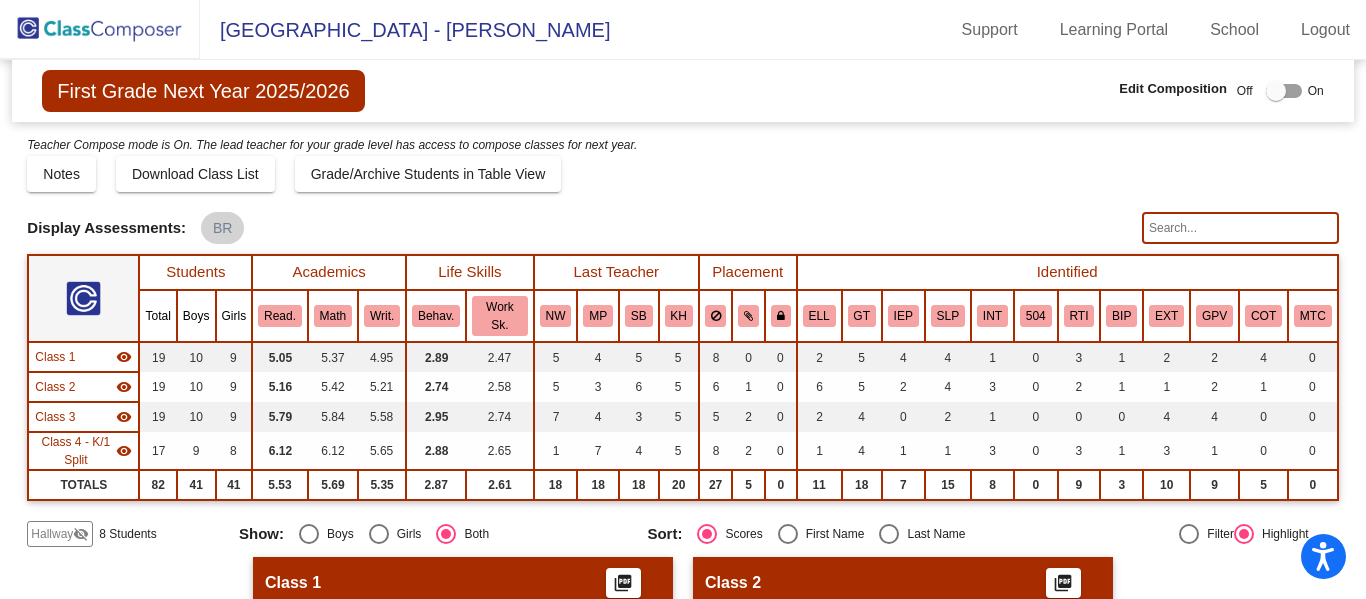 click on "visibility_off" 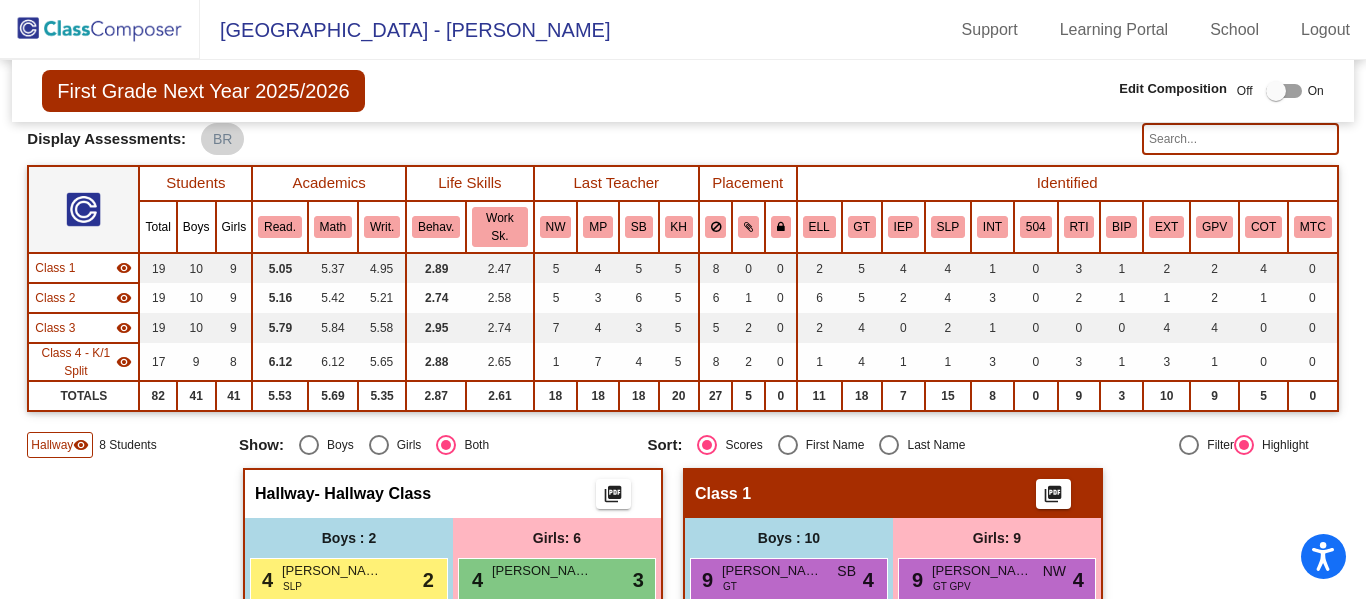 scroll, scrollTop: 0, scrollLeft: 0, axis: both 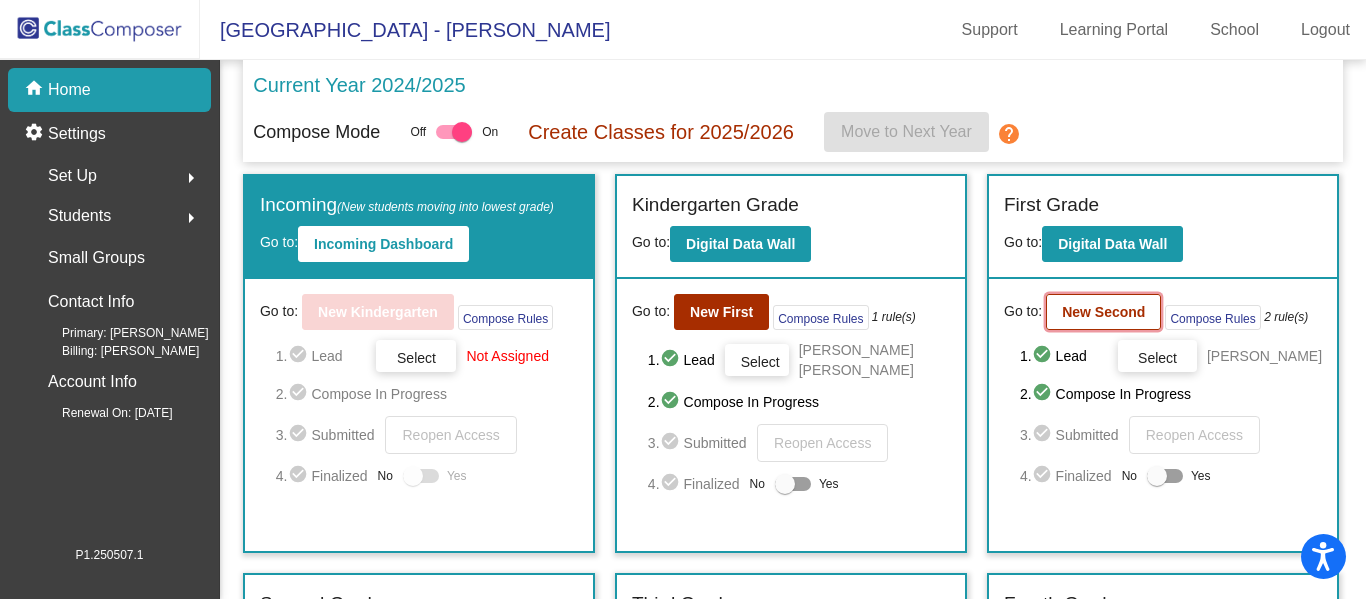 click on "New Second" 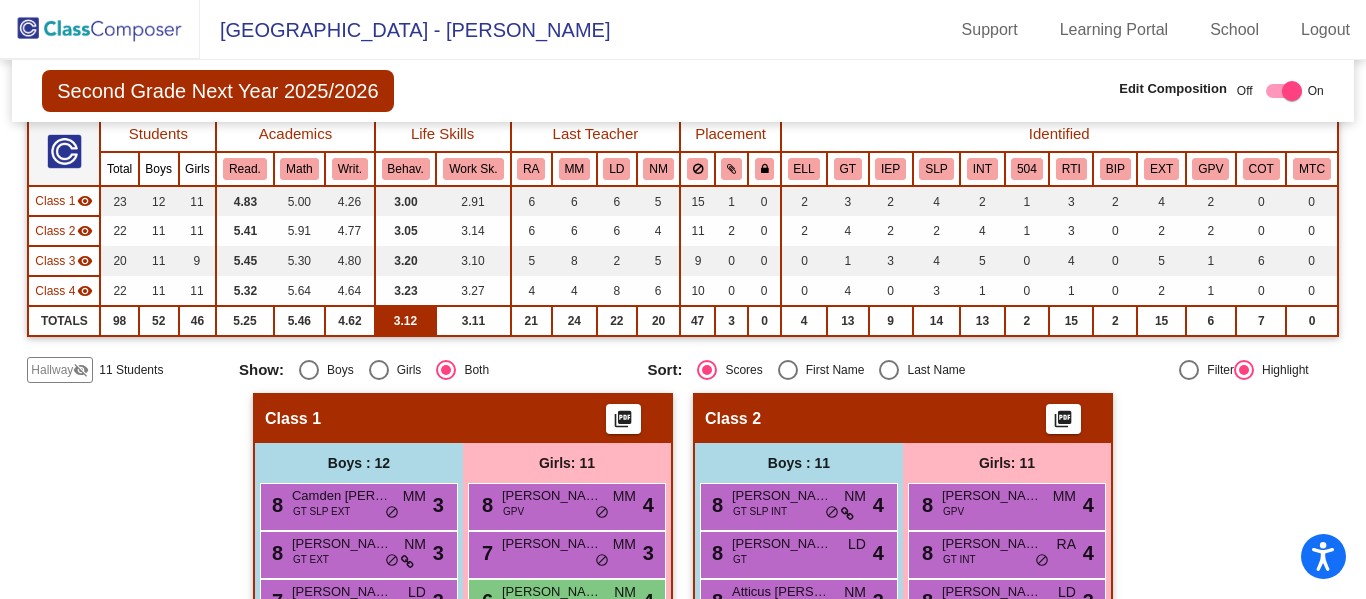 scroll, scrollTop: 0, scrollLeft: 0, axis: both 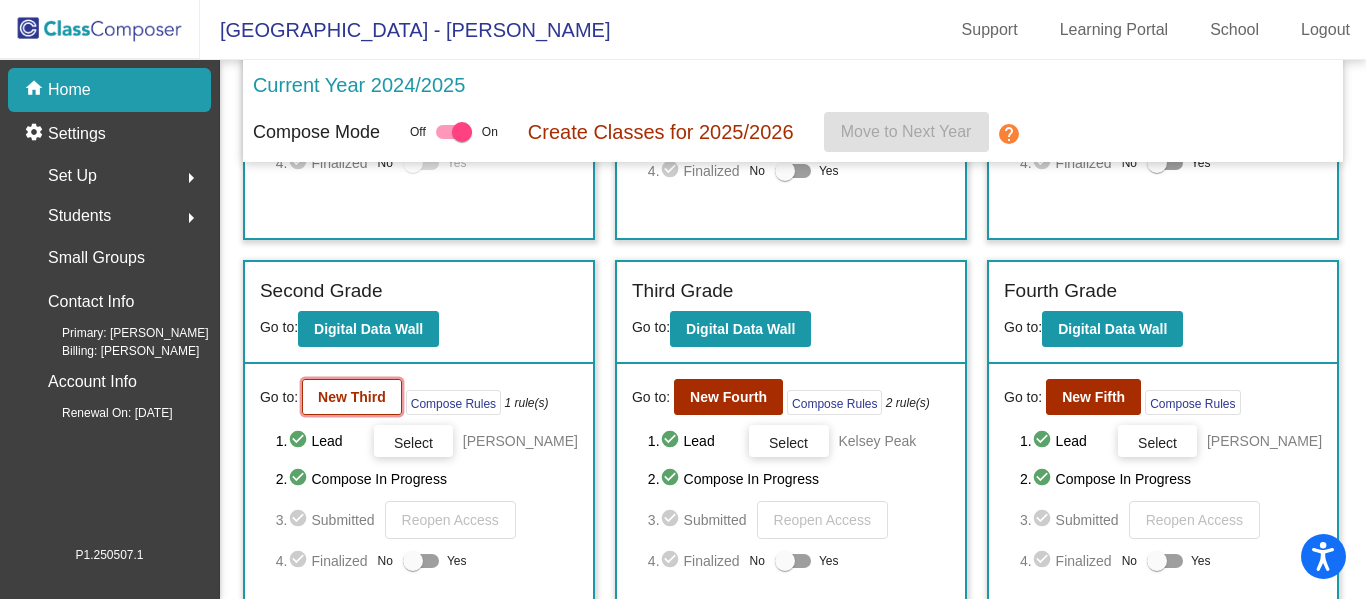click on "New Third" 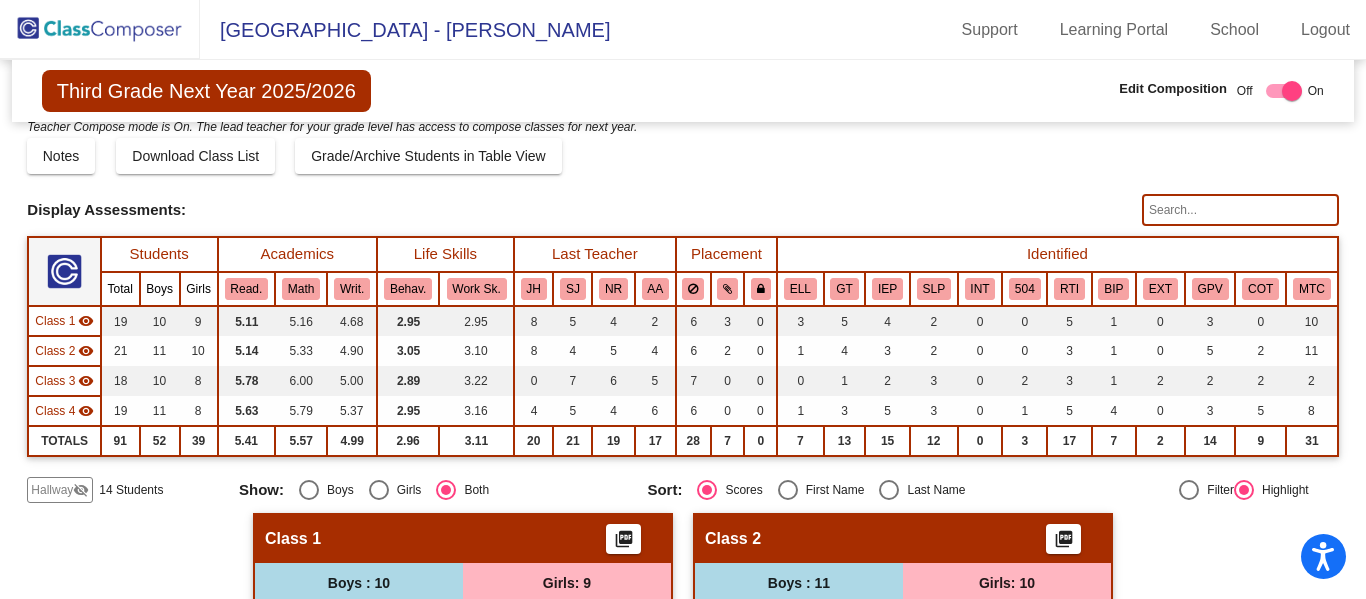 scroll, scrollTop: 0, scrollLeft: 0, axis: both 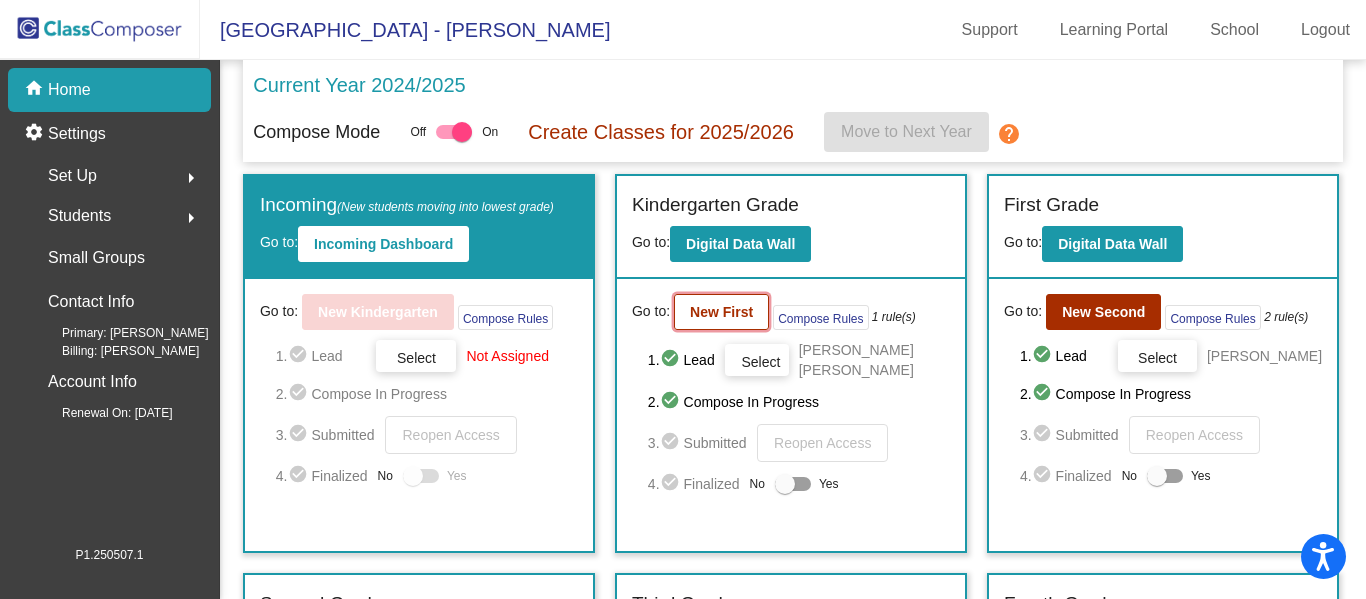 click on "New First" 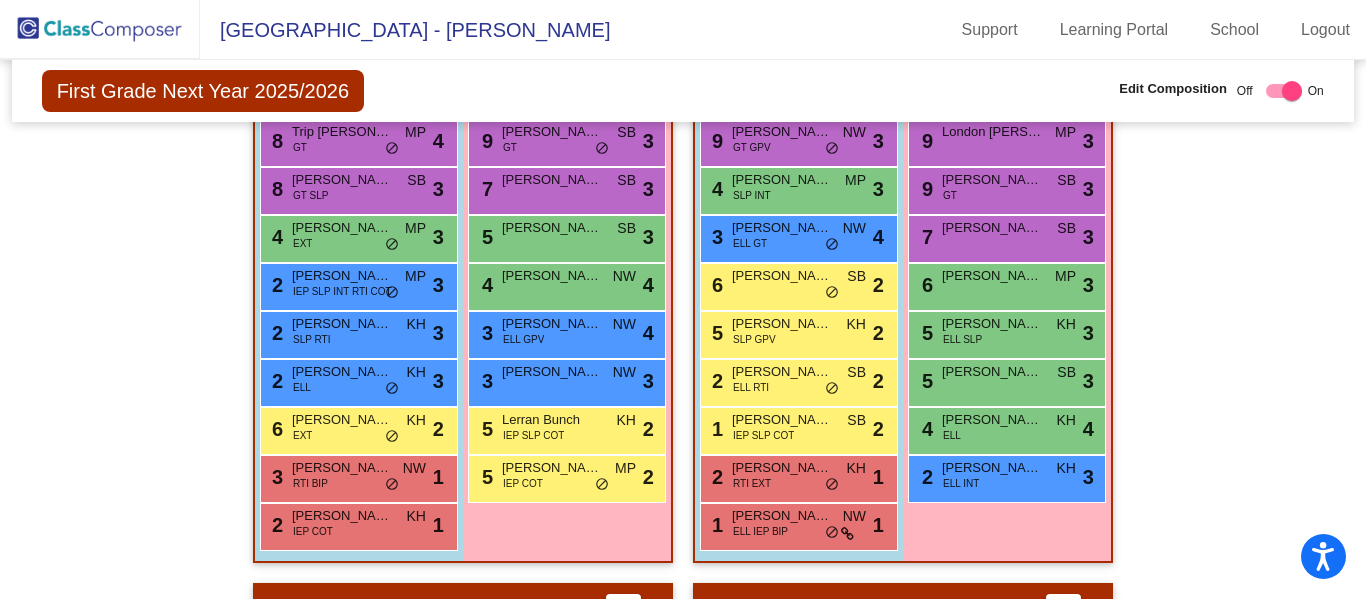 scroll, scrollTop: 577, scrollLeft: 0, axis: vertical 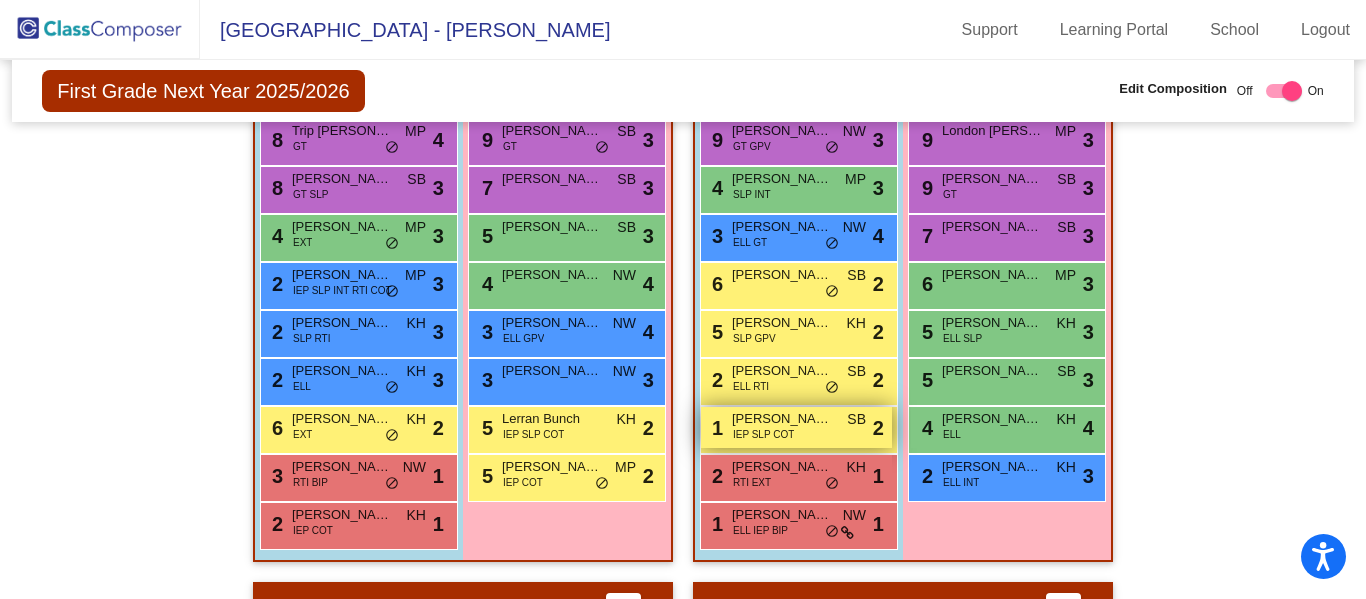 click on "1 [PERSON_NAME] IEP SLP COT SB lock do_not_disturb_alt 2" at bounding box center [796, 427] 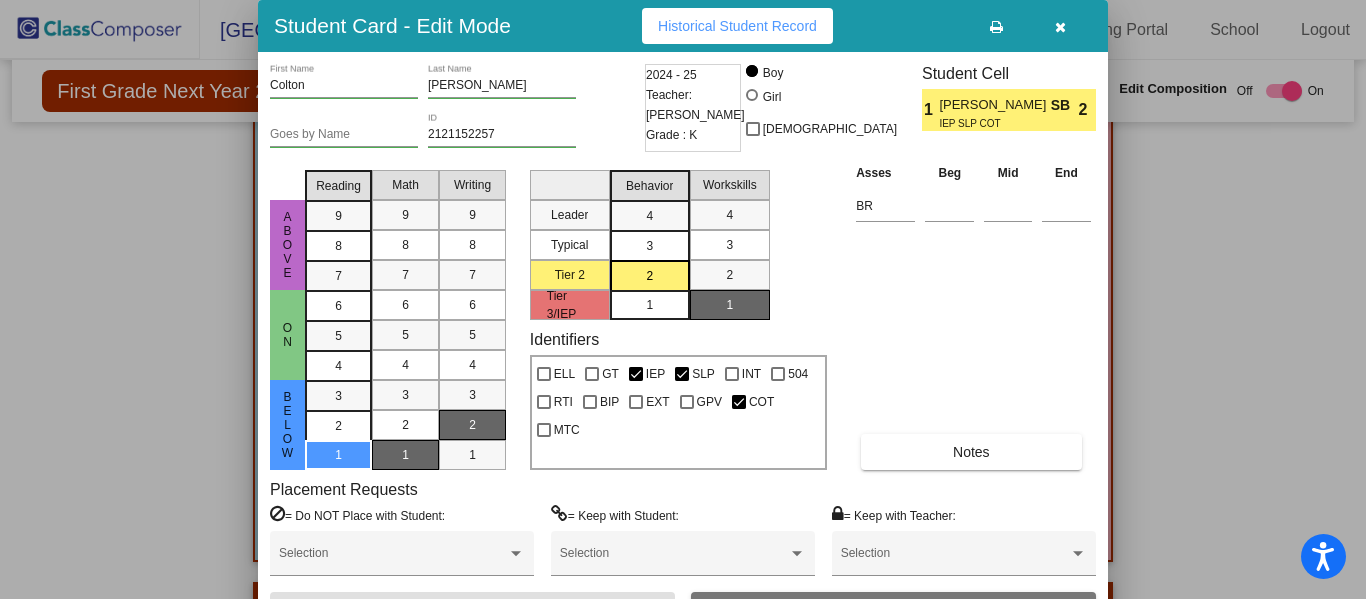 click at bounding box center (1060, 27) 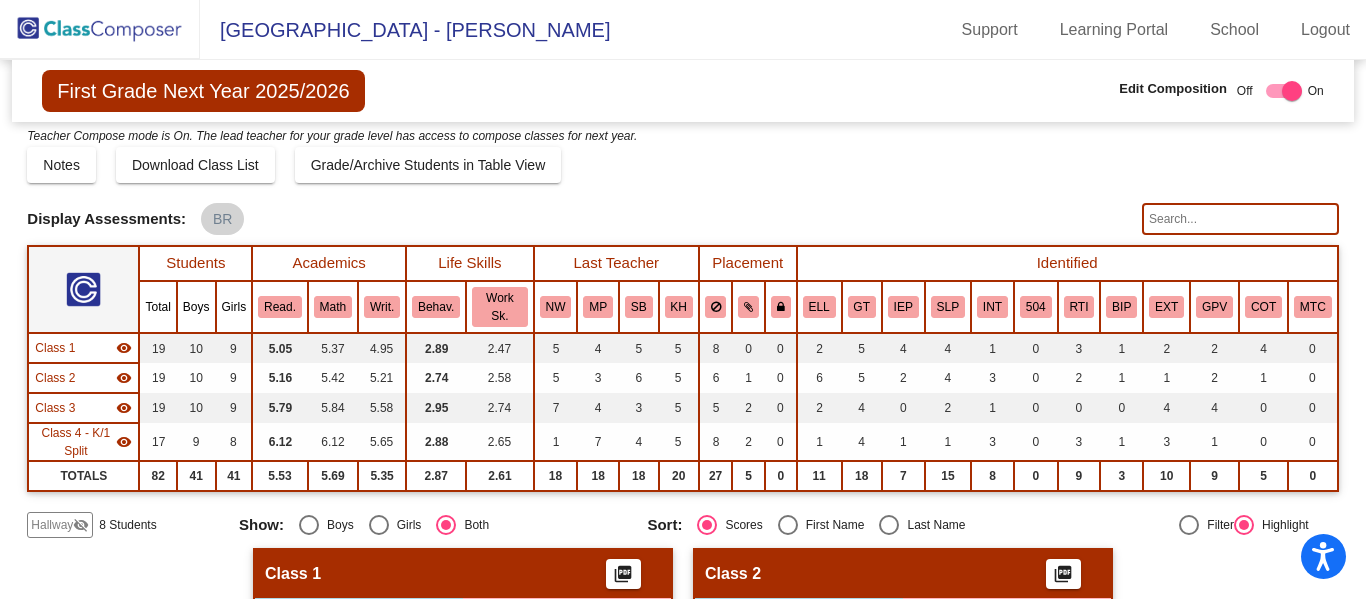 scroll, scrollTop: 8, scrollLeft: 0, axis: vertical 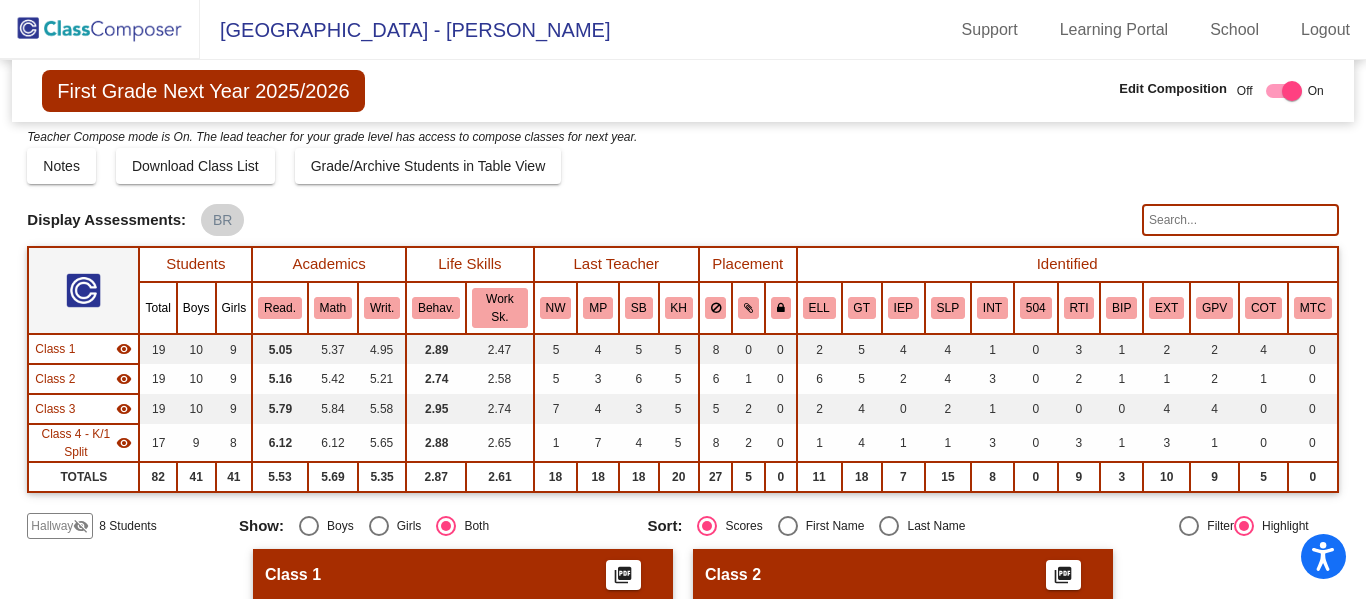 click on "Hallway" 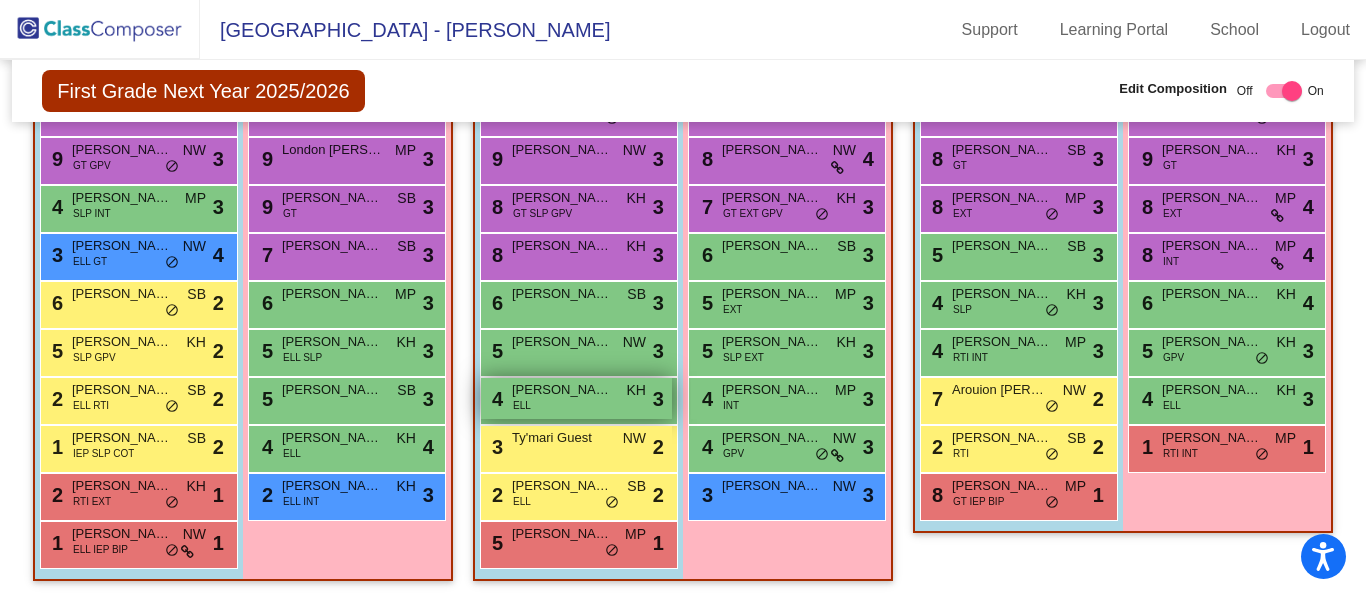 scroll, scrollTop: 1162, scrollLeft: 0, axis: vertical 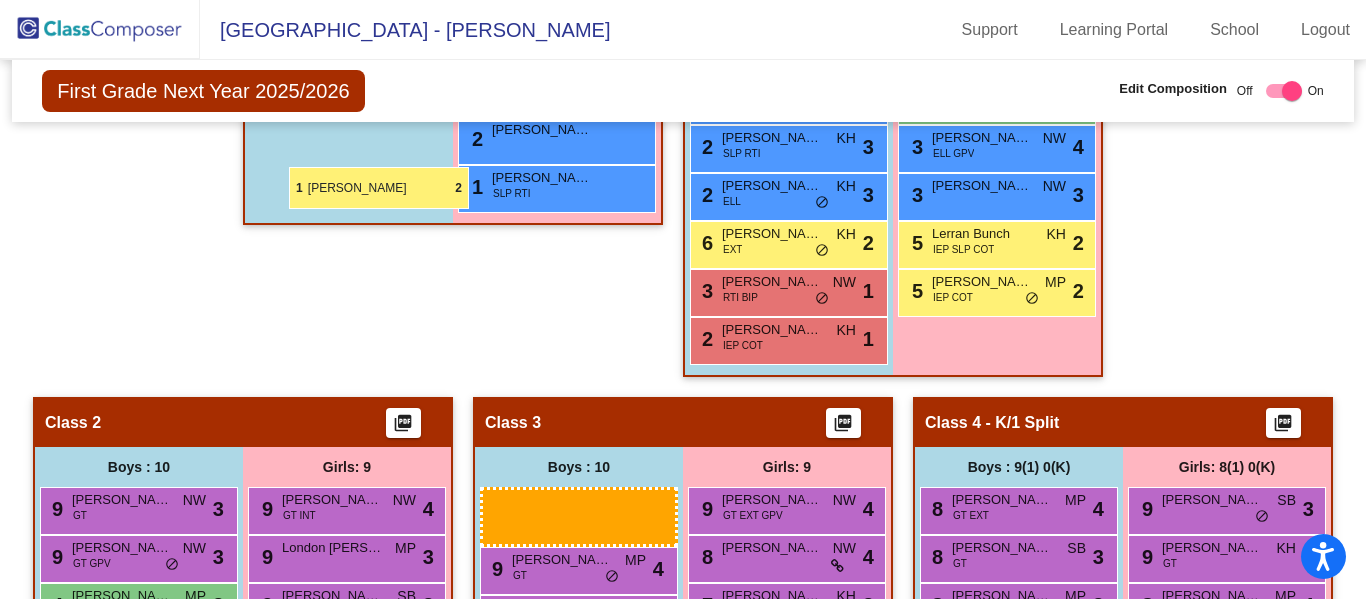 drag, startPoint x: 117, startPoint y: 452, endPoint x: 289, endPoint y: 167, distance: 332.87985 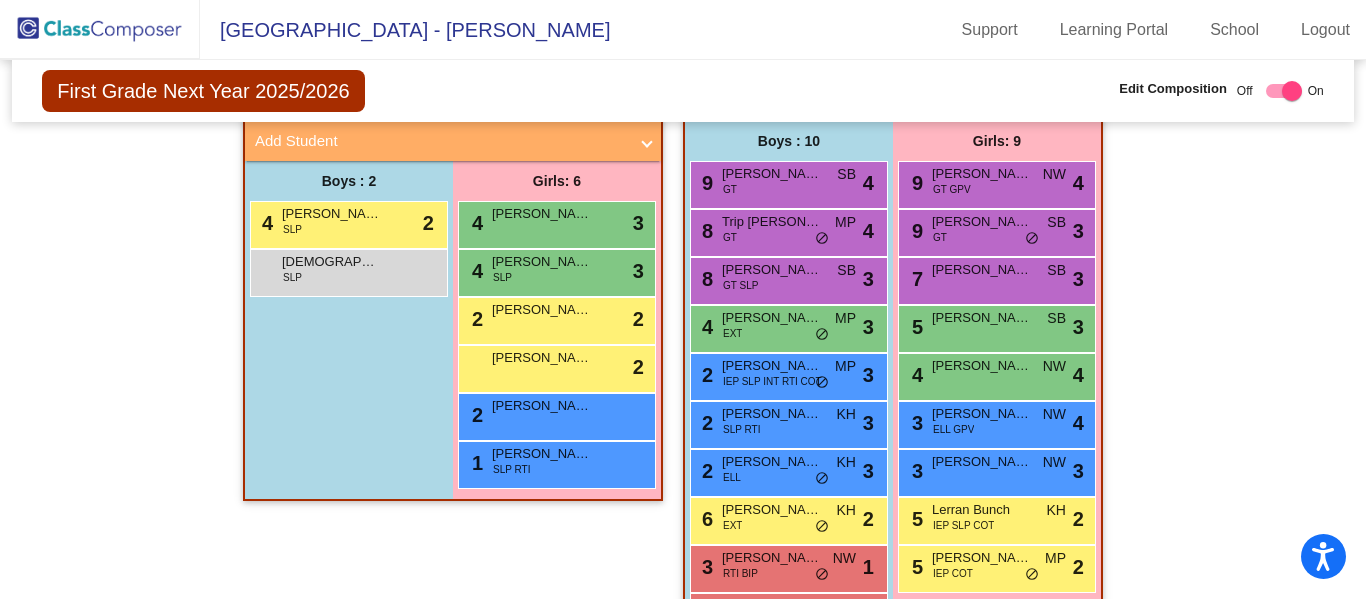 scroll, scrollTop: 485, scrollLeft: 0, axis: vertical 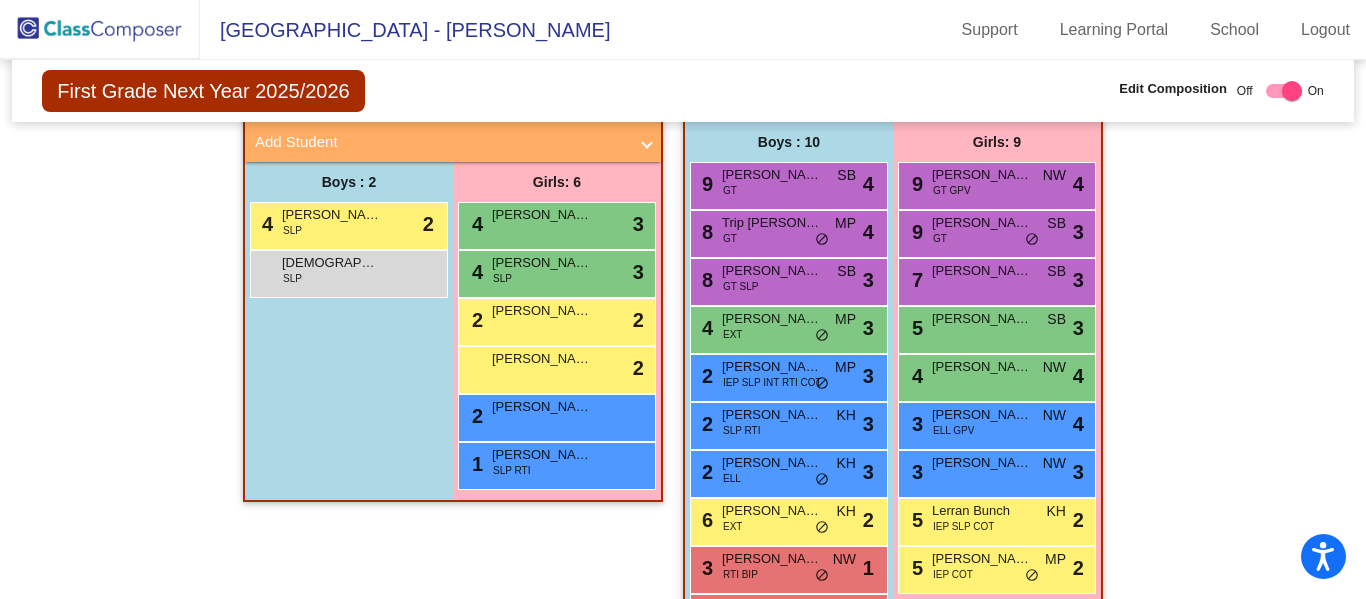 click on "[PERSON_NAME]" at bounding box center (772, 367) 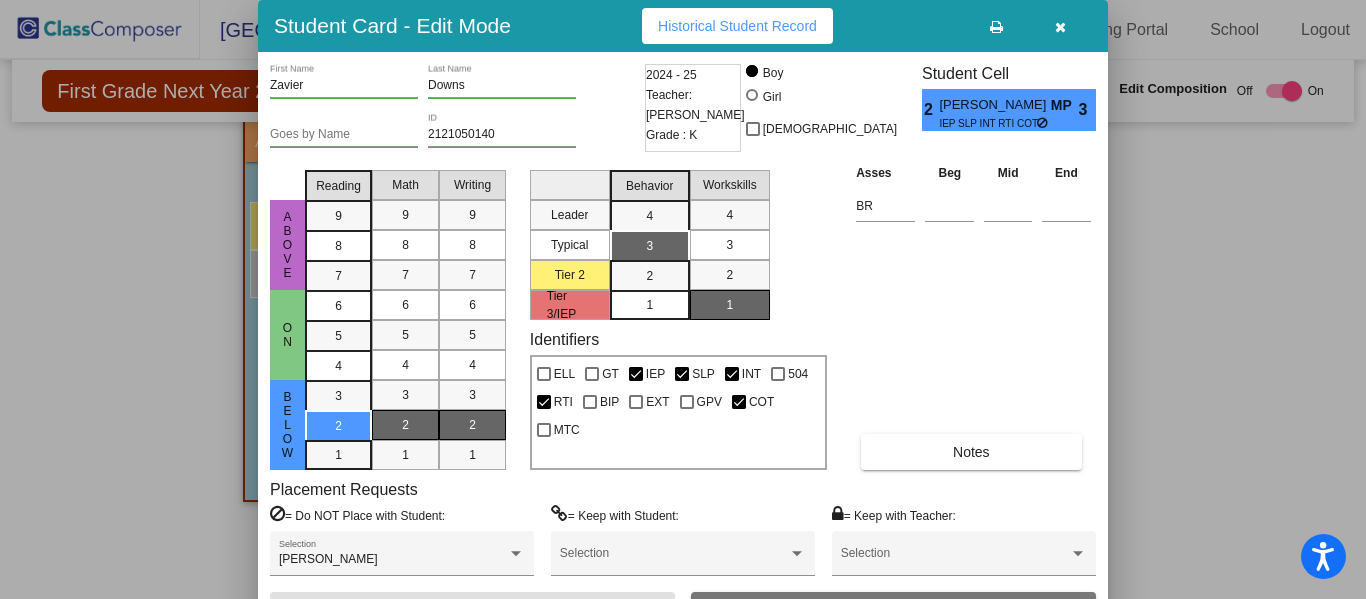 click at bounding box center (1060, 26) 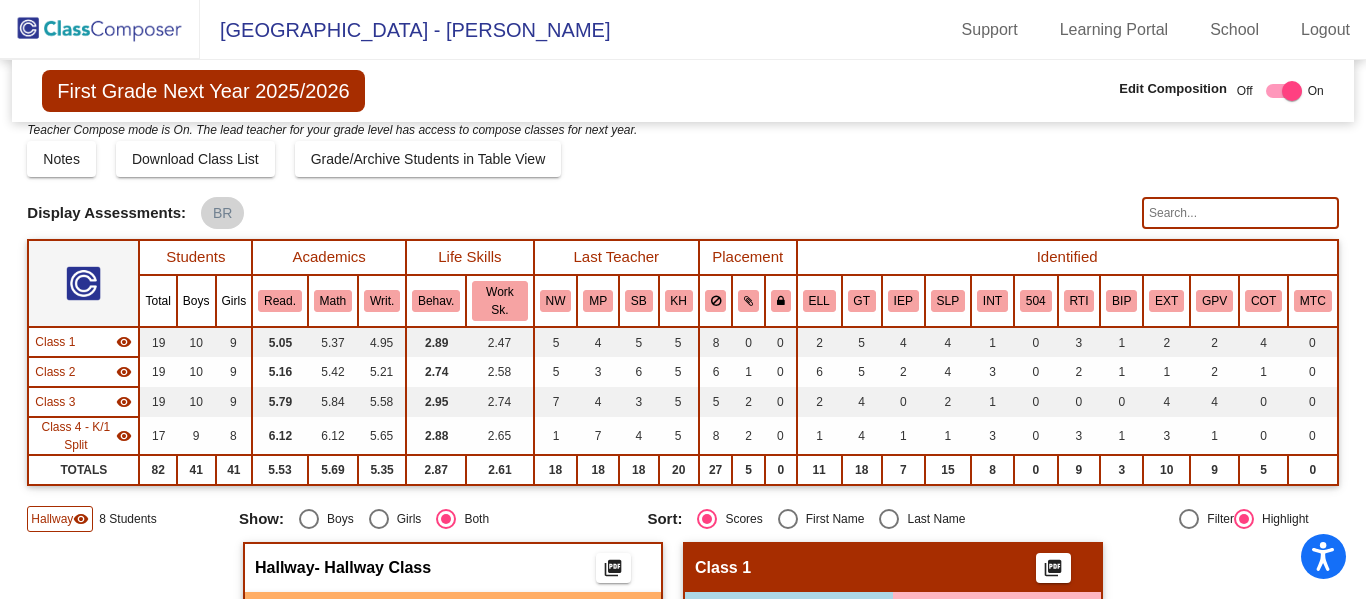 scroll, scrollTop: 14, scrollLeft: 0, axis: vertical 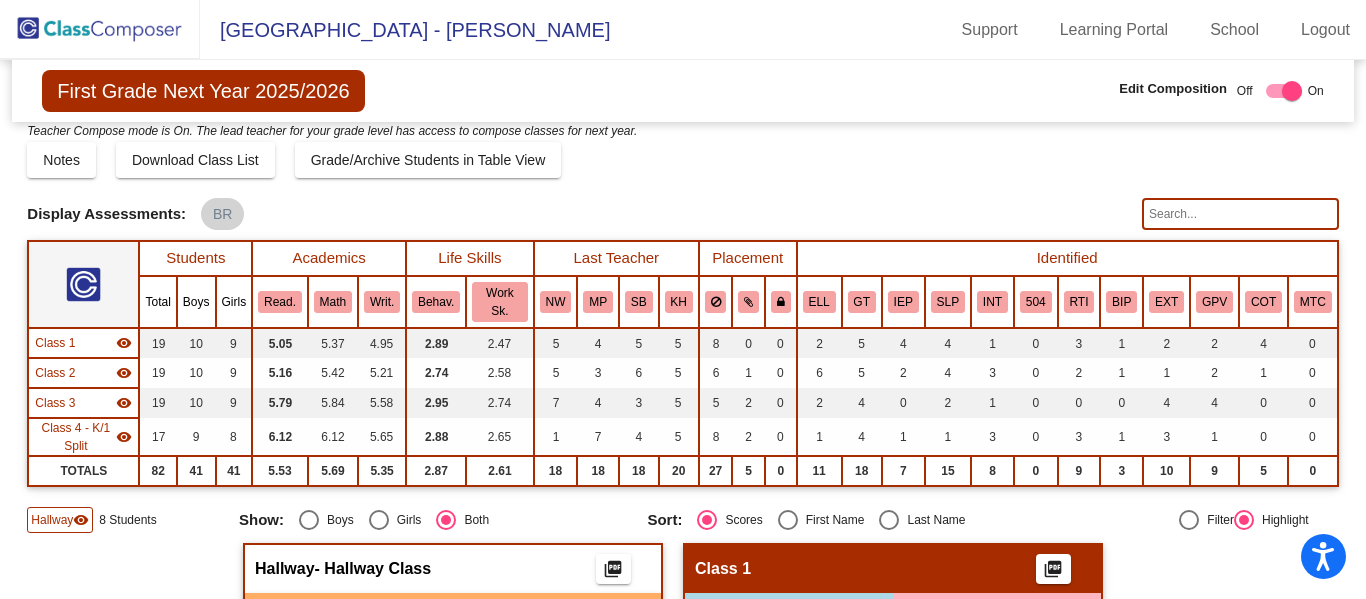 click on "Hallway" 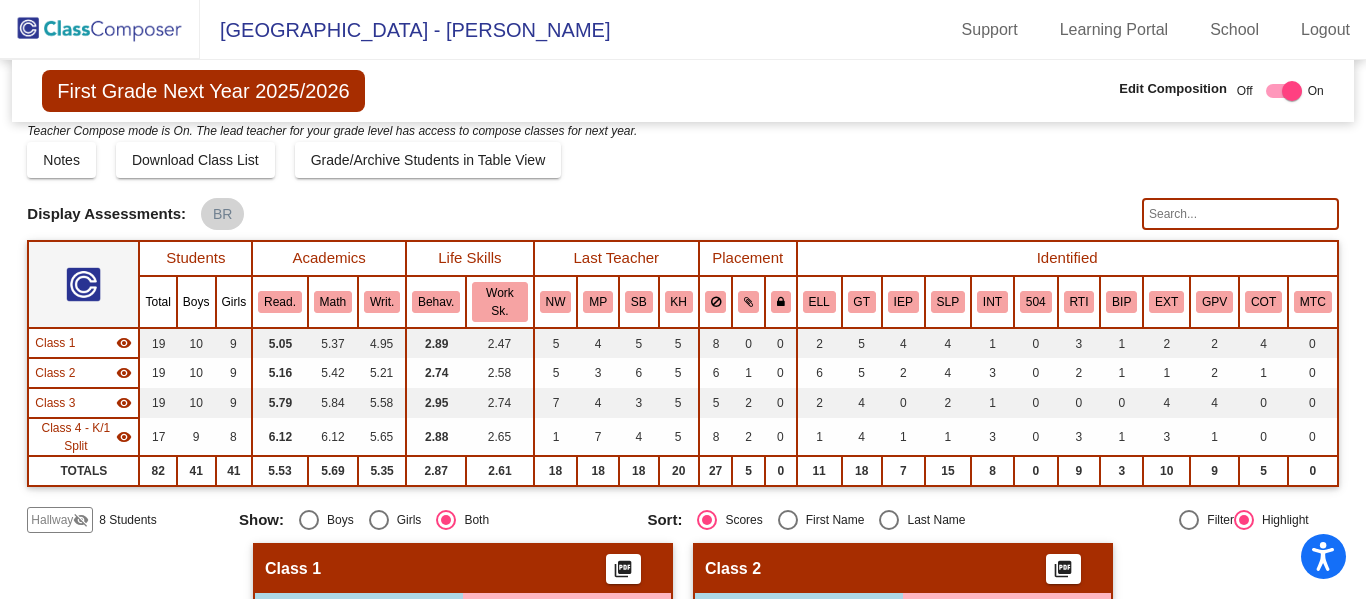 click on "Hallway" 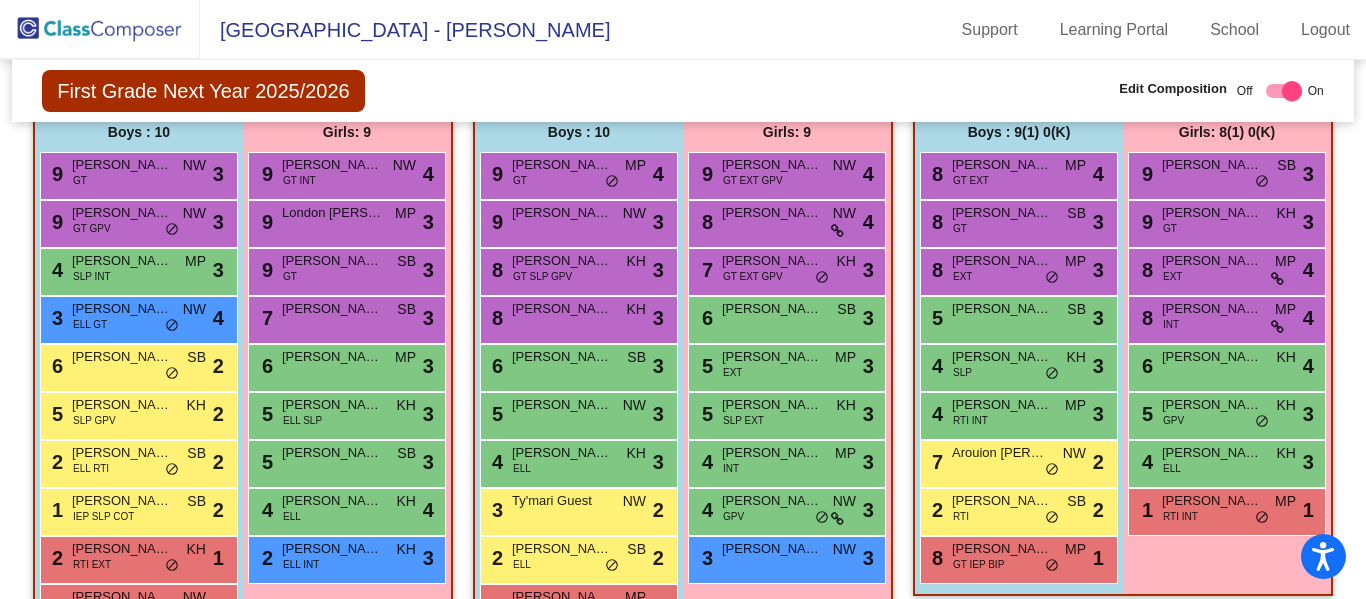 scroll, scrollTop: 1098, scrollLeft: 0, axis: vertical 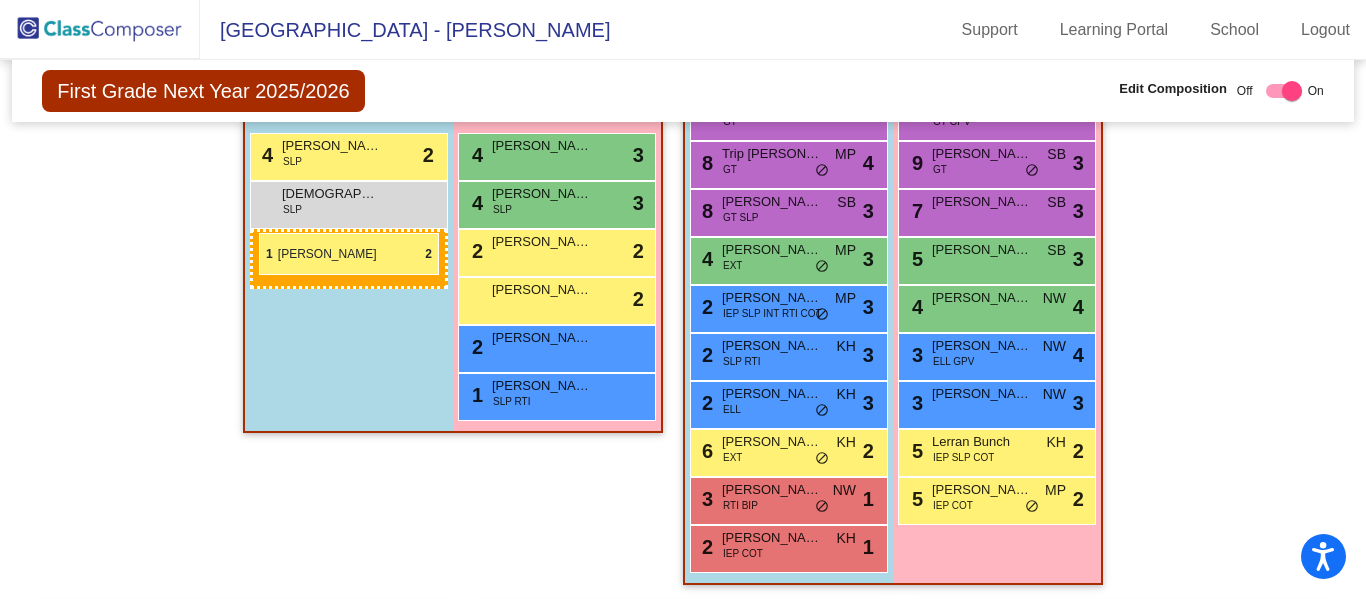 drag, startPoint x: 123, startPoint y: 500, endPoint x: 259, endPoint y: 232, distance: 300.53287 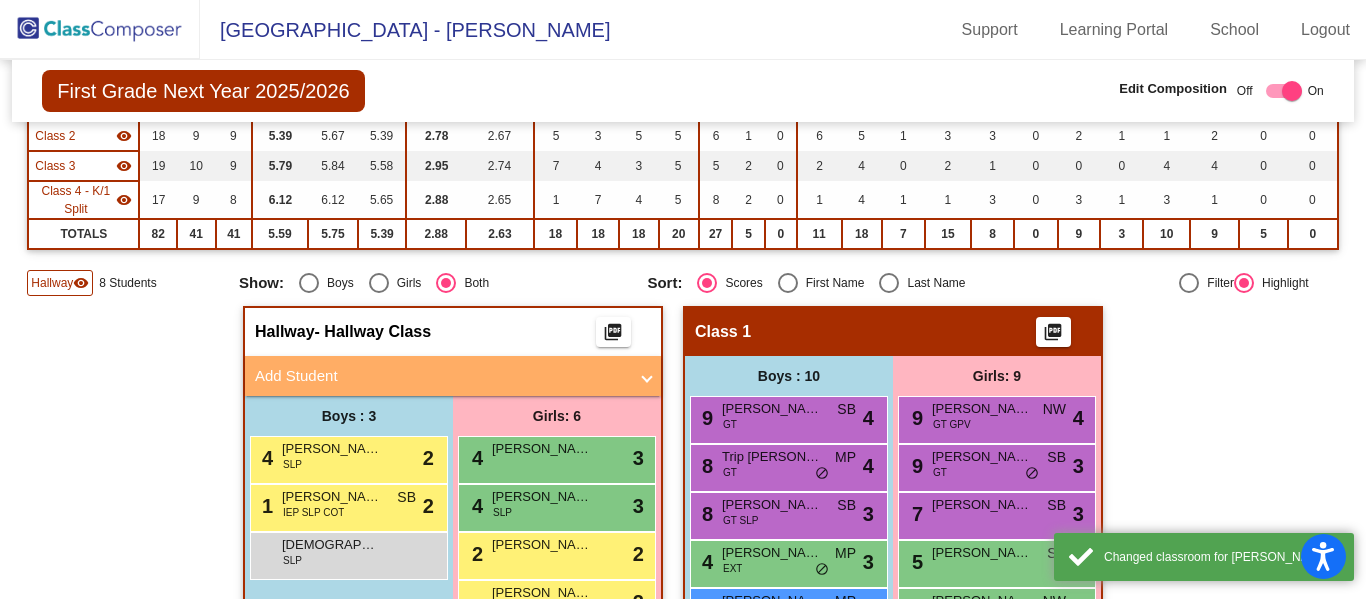 scroll, scrollTop: 249, scrollLeft: 0, axis: vertical 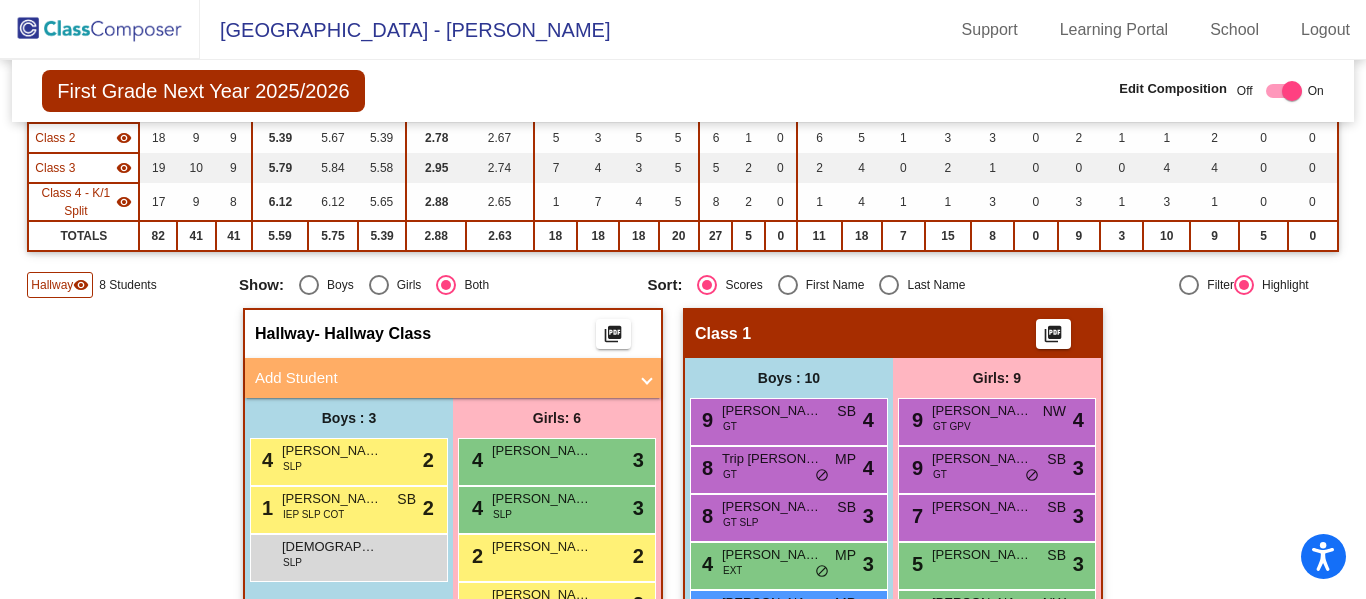 click on "visibility" 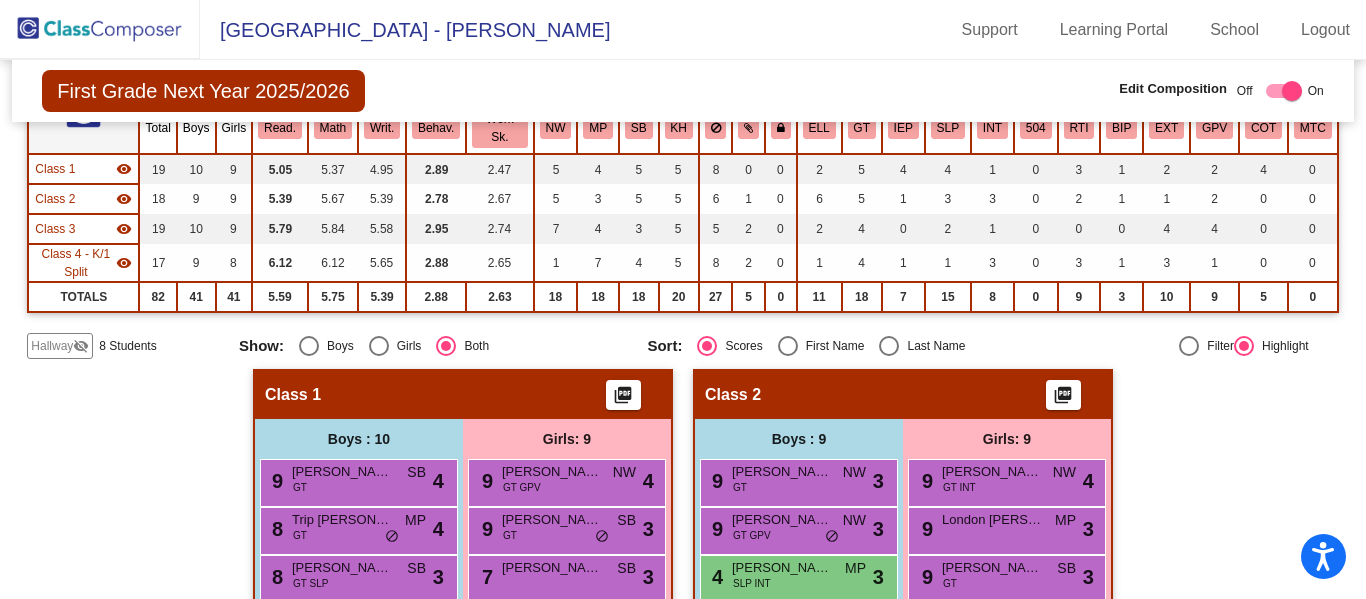scroll, scrollTop: 0, scrollLeft: 0, axis: both 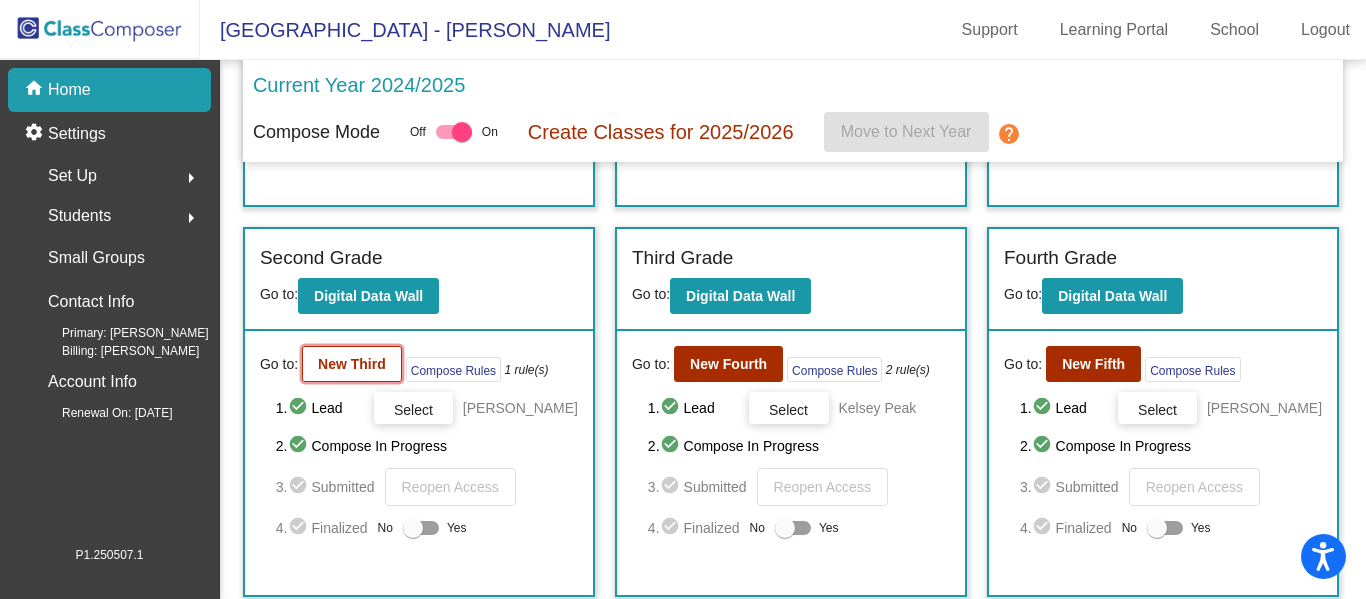 drag, startPoint x: 368, startPoint y: 355, endPoint x: 340, endPoint y: 357, distance: 28.071337 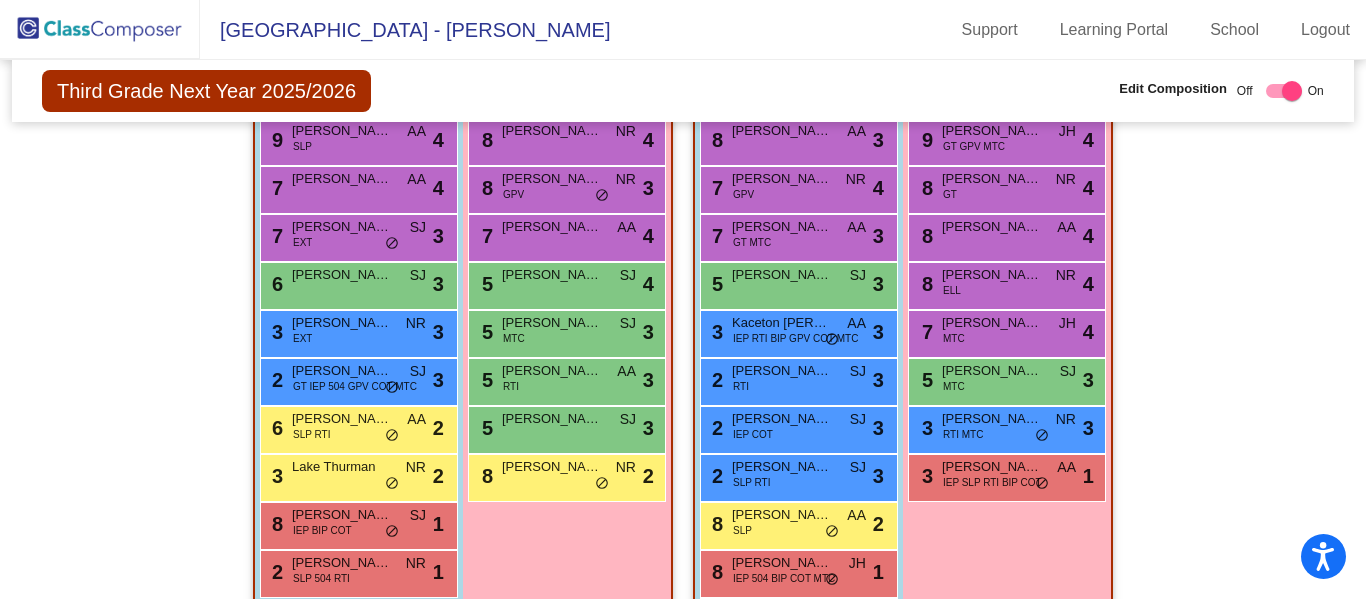 scroll, scrollTop: 1154, scrollLeft: 0, axis: vertical 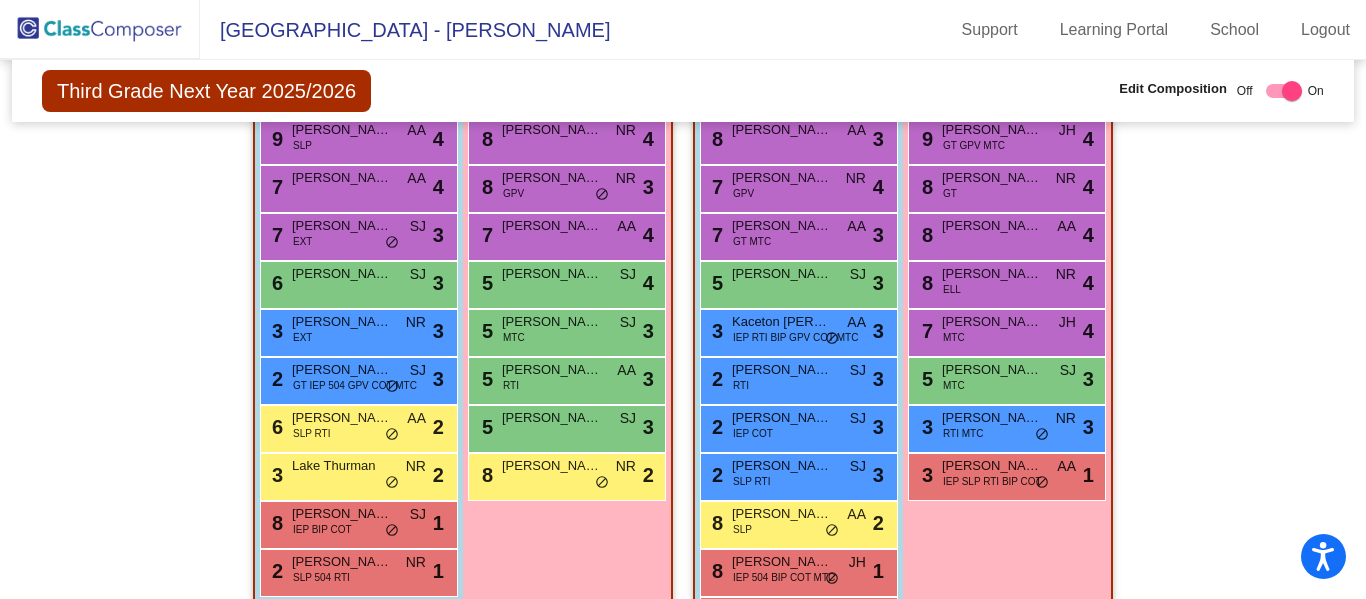 click on "3 Kaceton [PERSON_NAME] IEP RTI BIP GPV COT MTC AA lock do_not_disturb_alt 3" at bounding box center [799, 333] 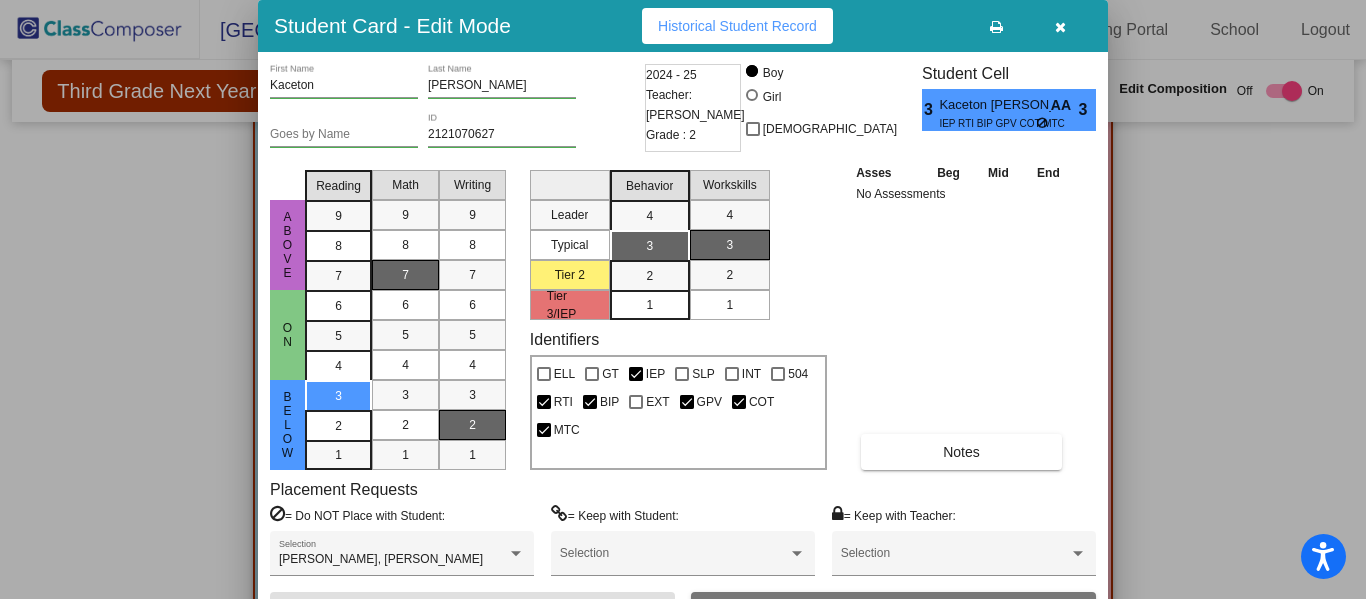click at bounding box center [1060, 27] 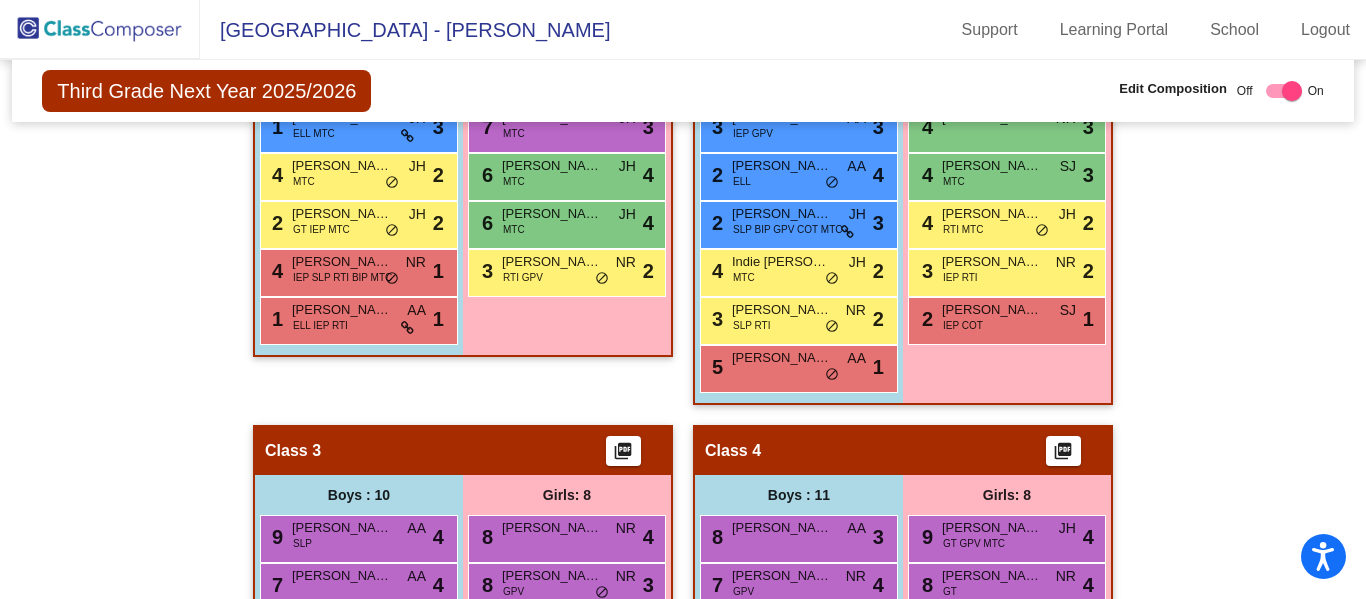 scroll, scrollTop: 725, scrollLeft: 0, axis: vertical 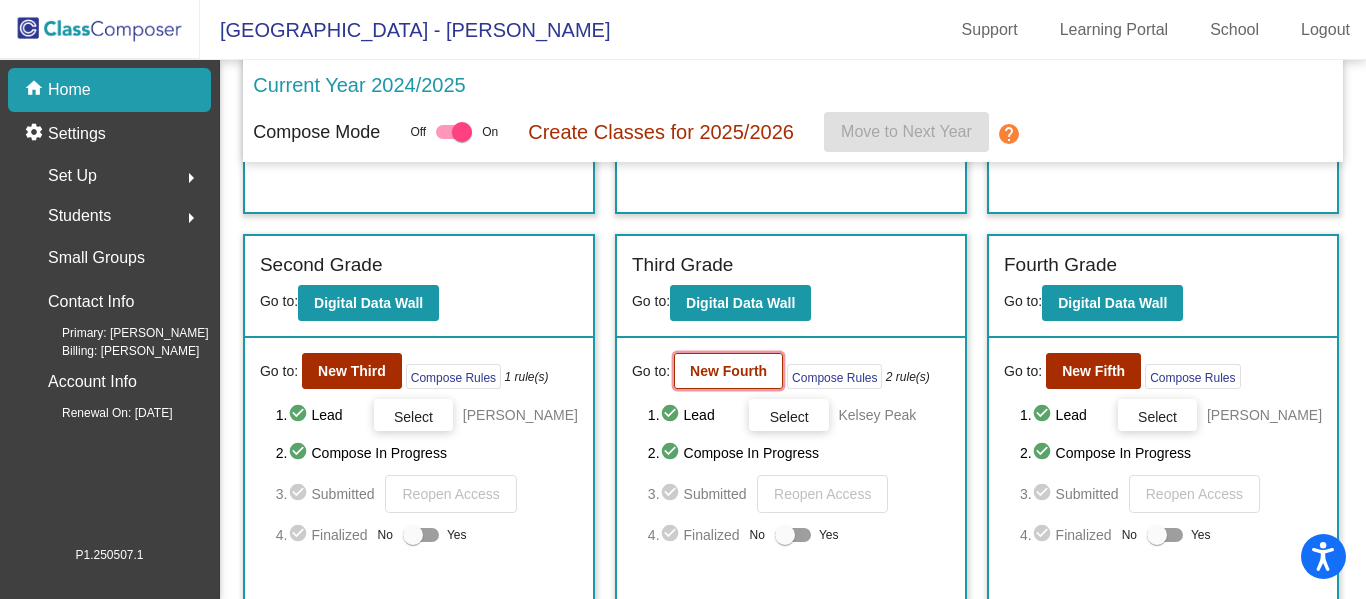 click on "New Fourth" 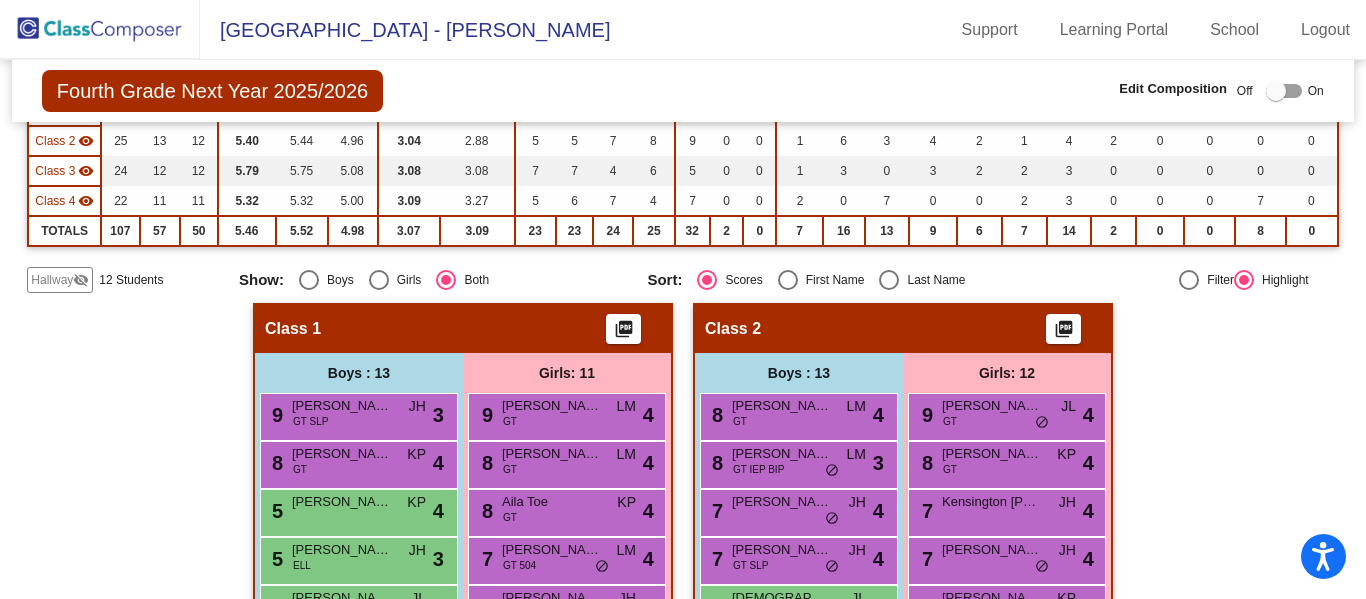 scroll, scrollTop: 229, scrollLeft: 0, axis: vertical 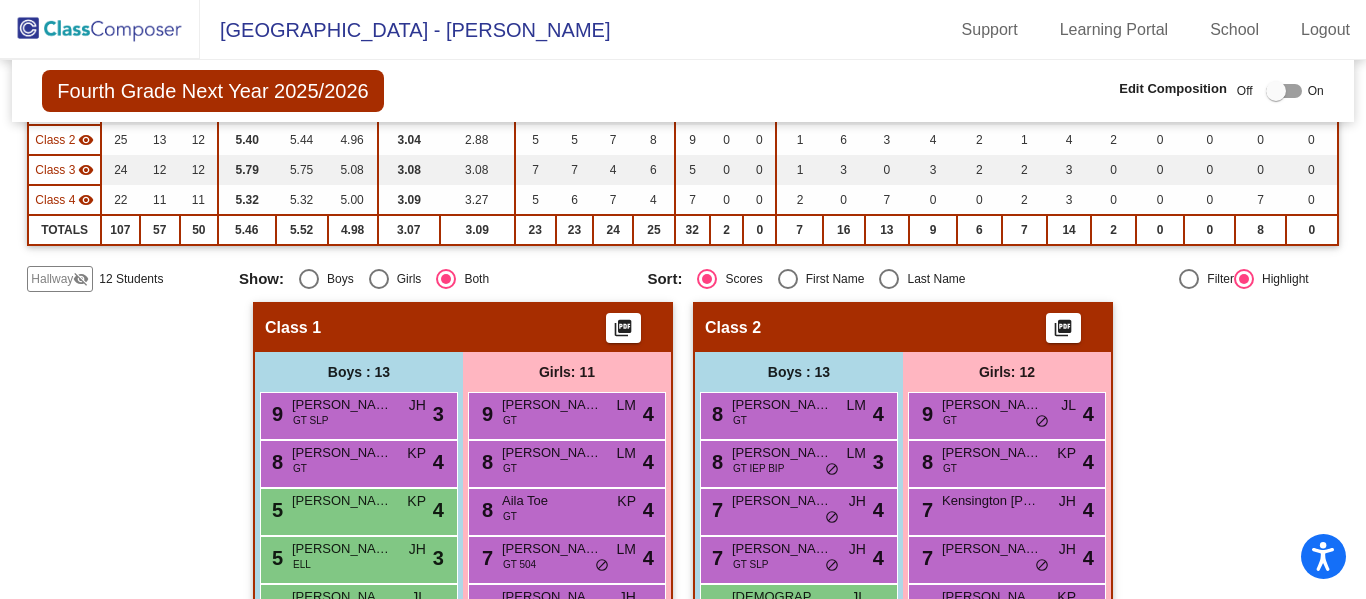 click on "visibility_off" 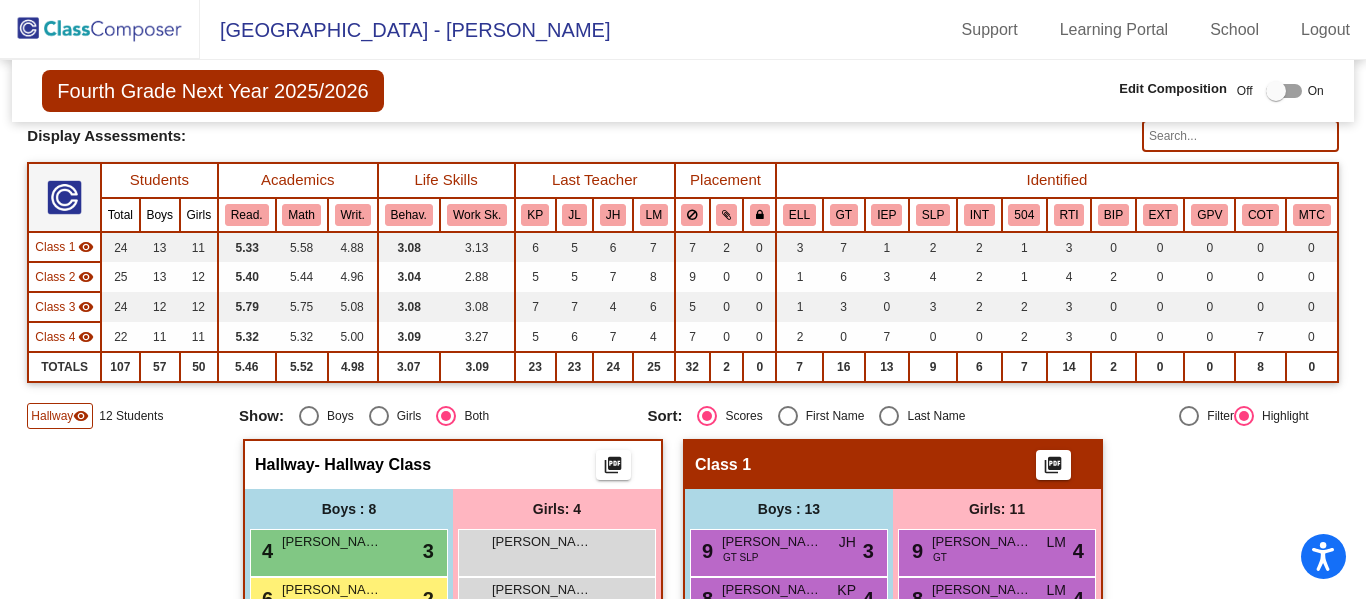 scroll, scrollTop: 91, scrollLeft: 0, axis: vertical 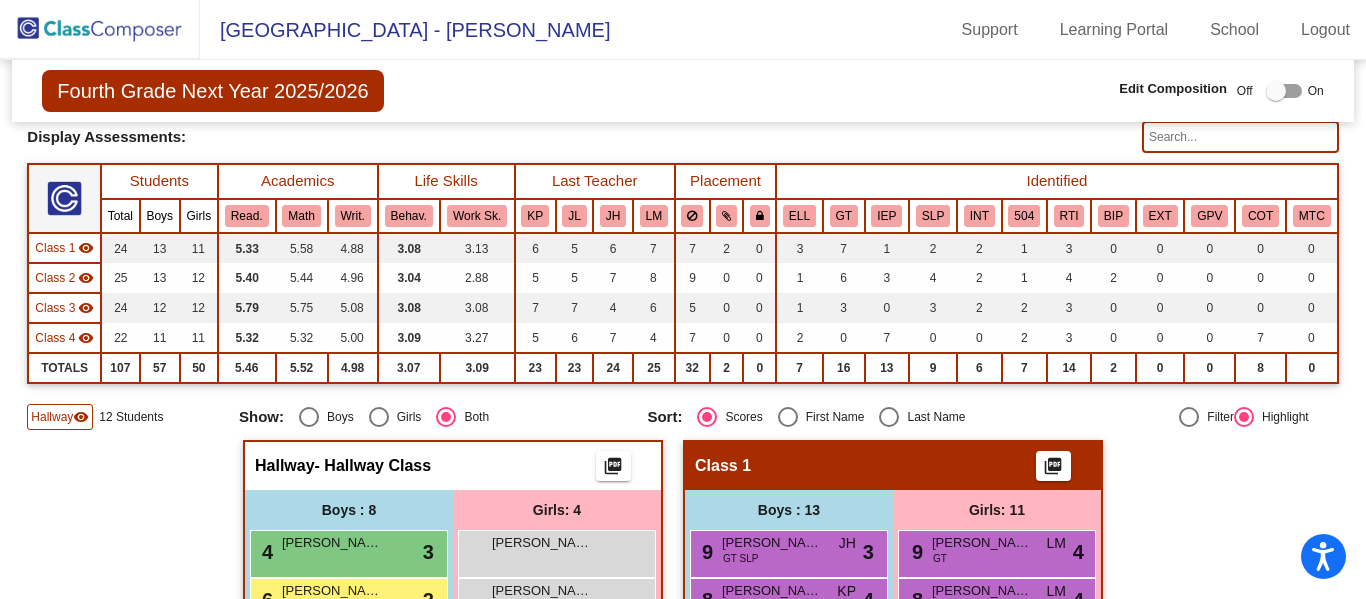 click on "Hallway" 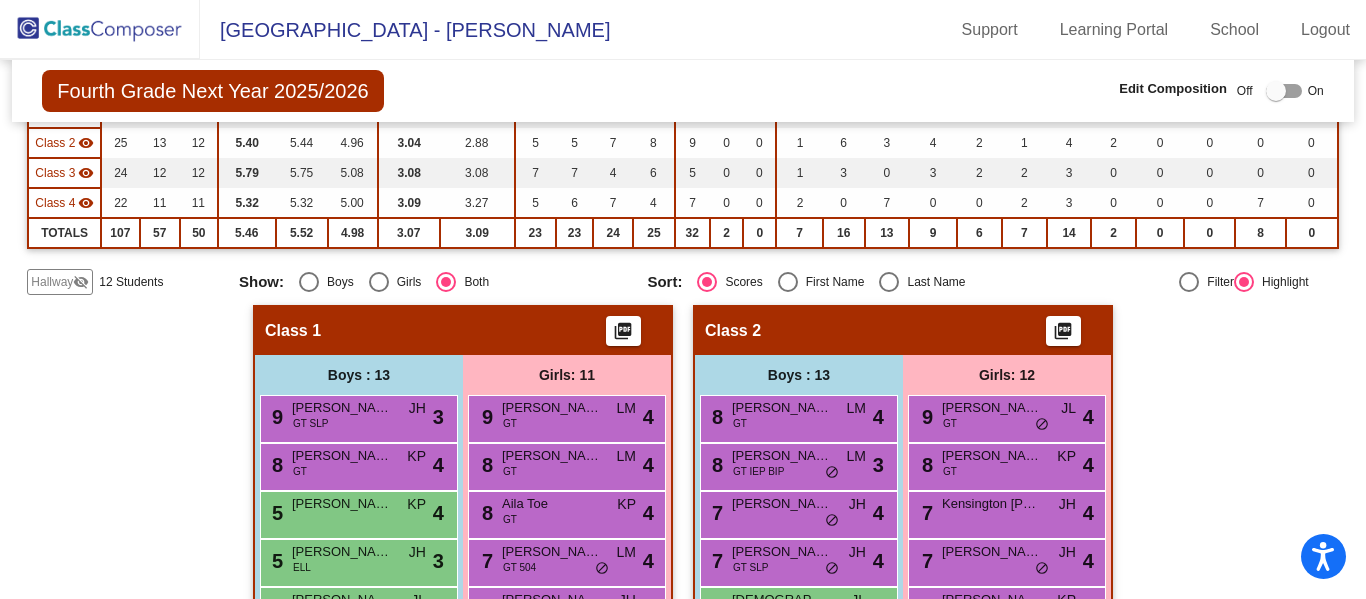 scroll, scrollTop: 0, scrollLeft: 0, axis: both 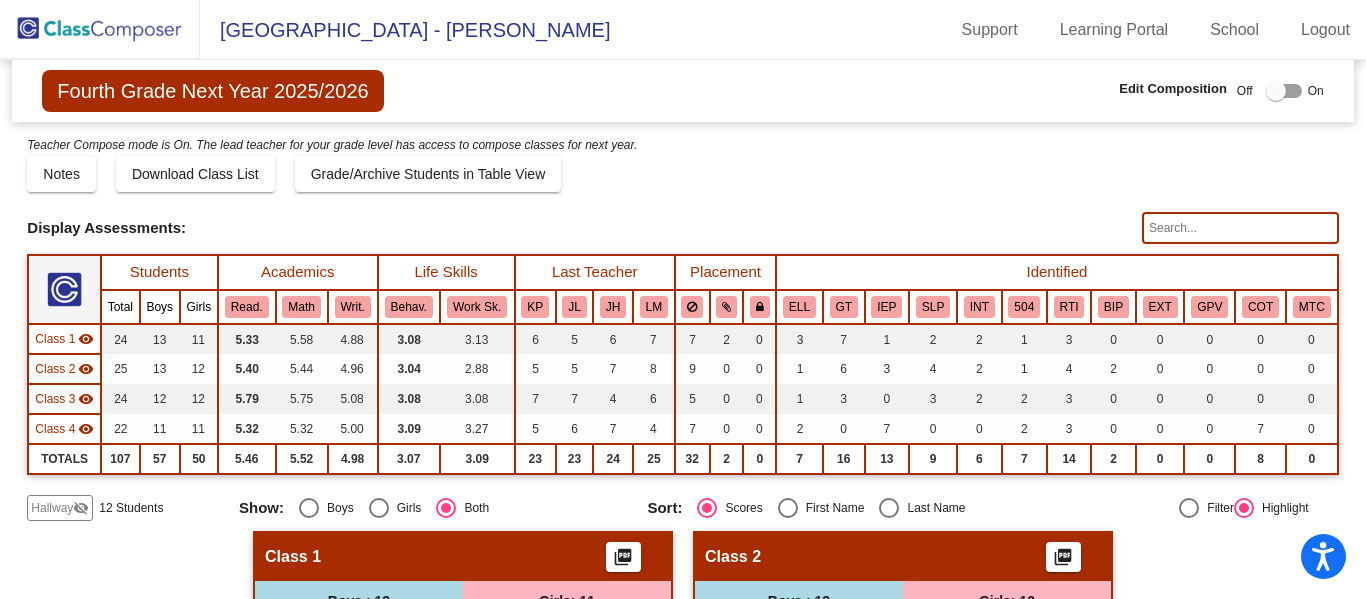click on "visibility_off" 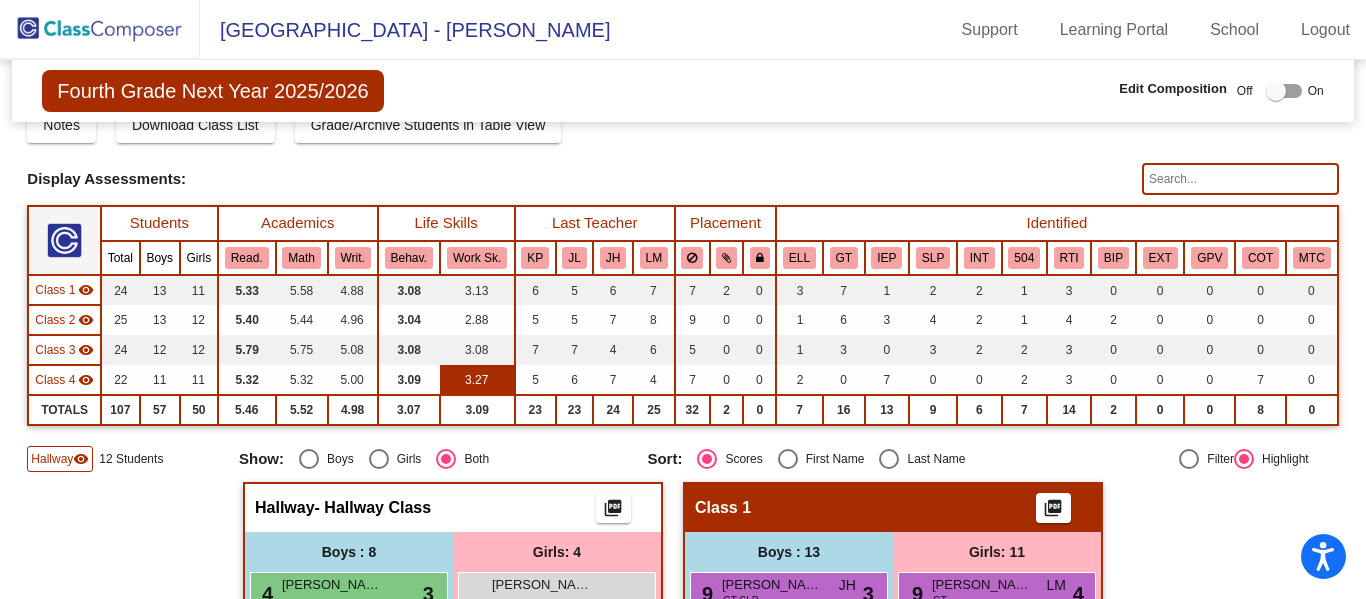 scroll, scrollTop: 0, scrollLeft: 0, axis: both 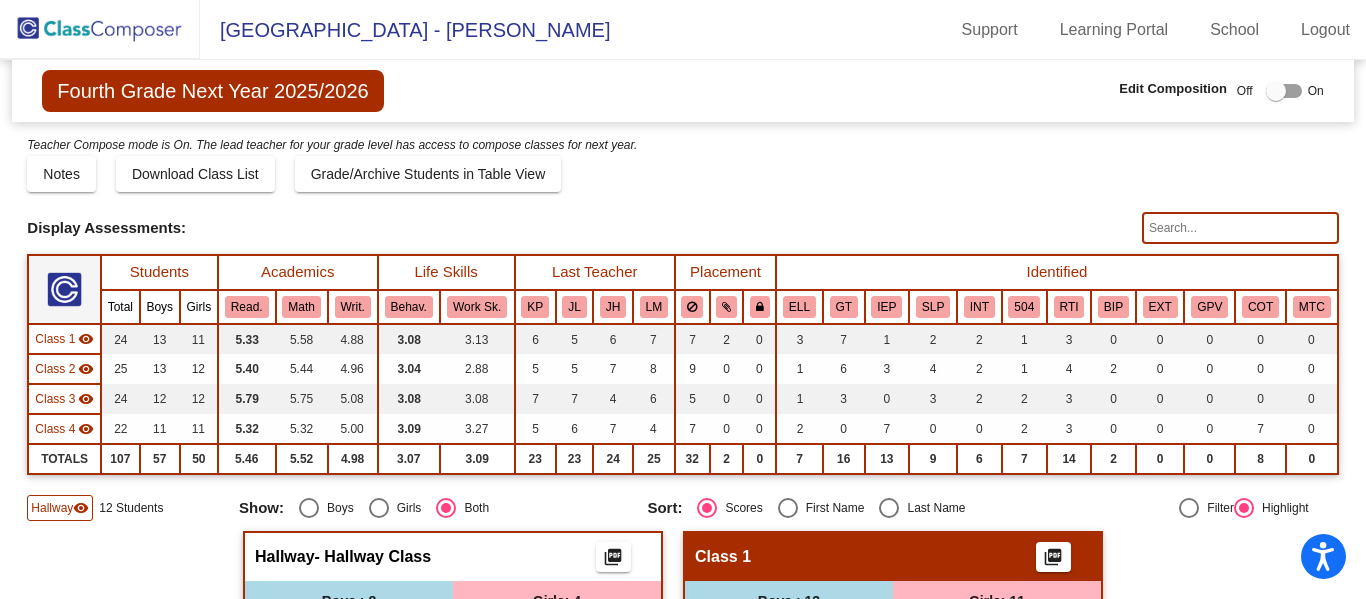 click on "Hallway" 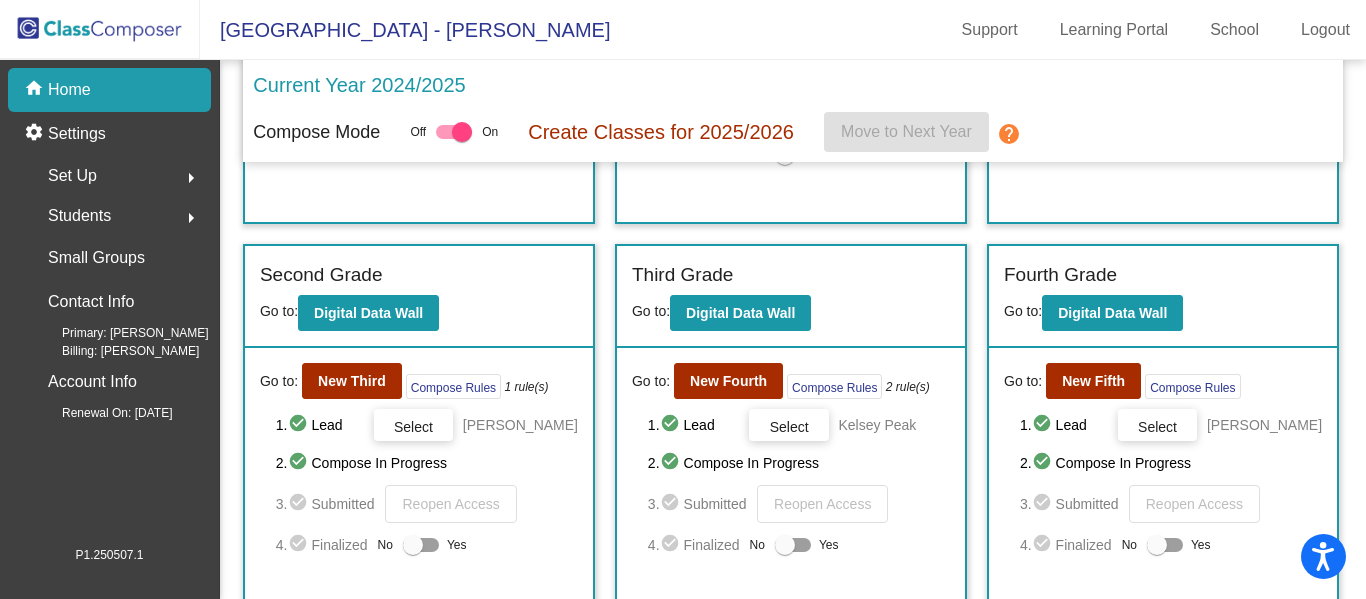 scroll, scrollTop: 330, scrollLeft: 0, axis: vertical 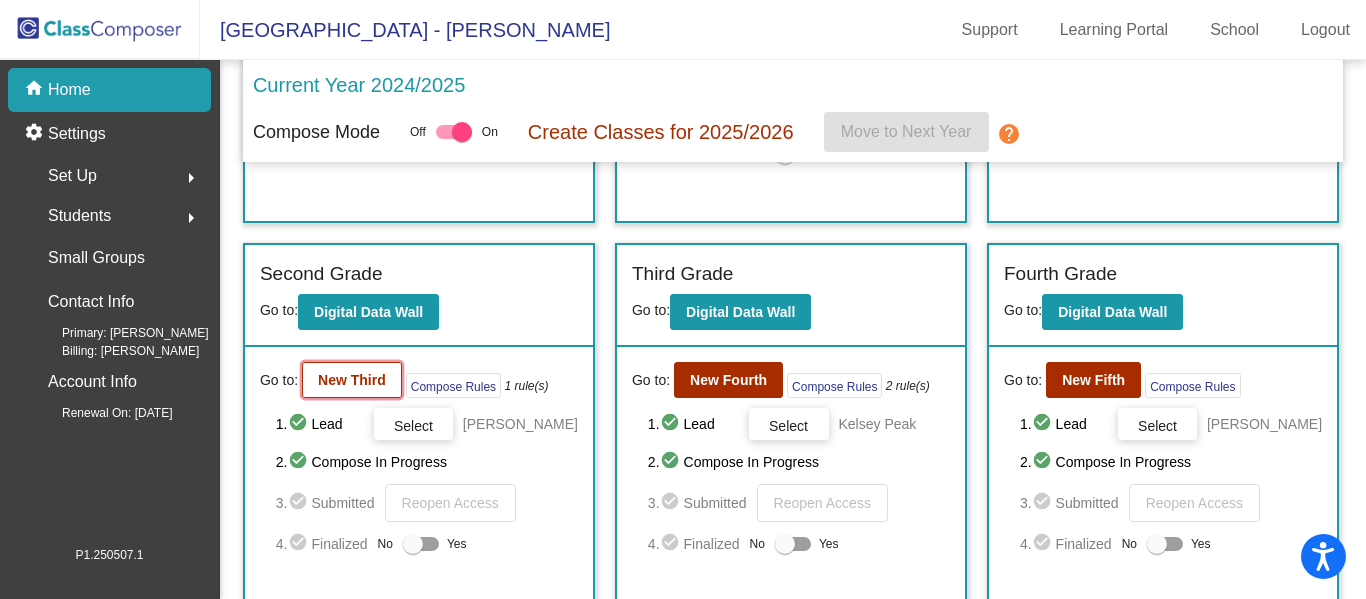click on "New Third" 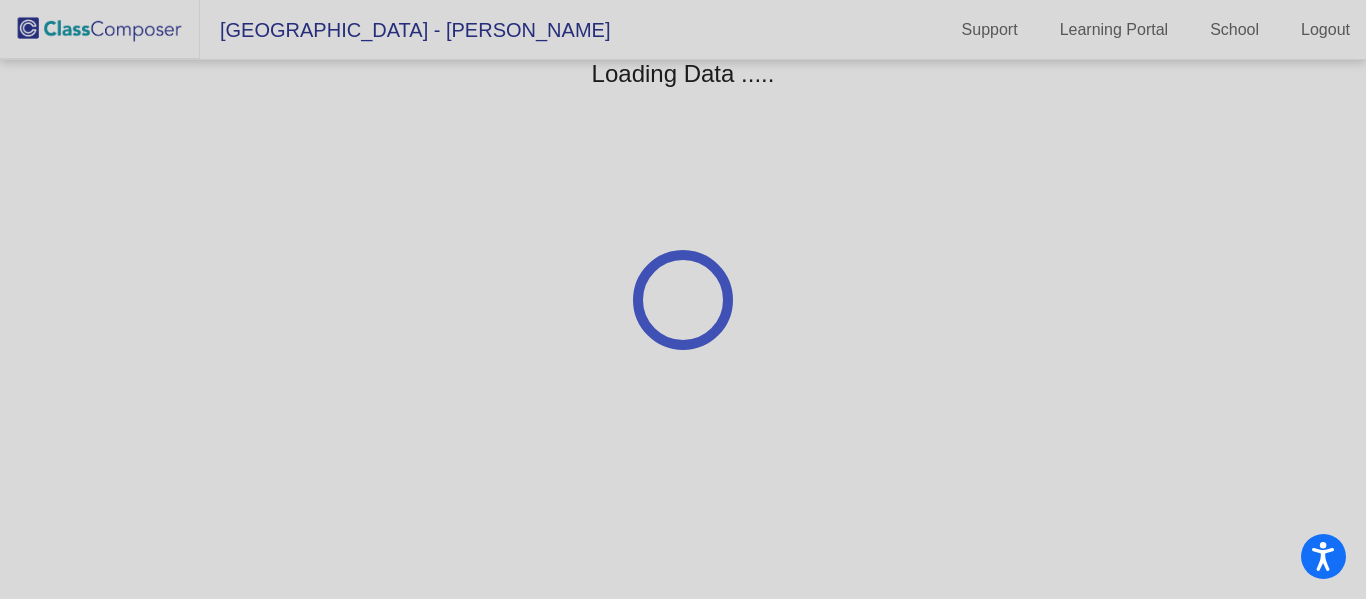 scroll, scrollTop: 0, scrollLeft: 0, axis: both 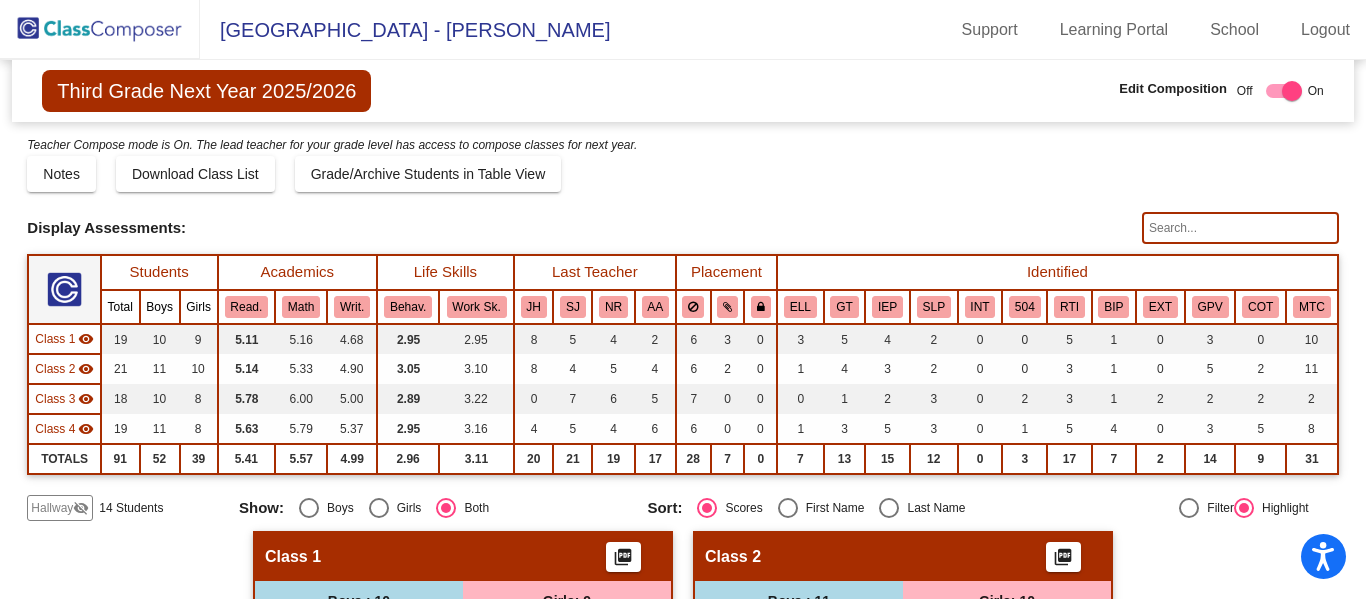 click on "Hallway" 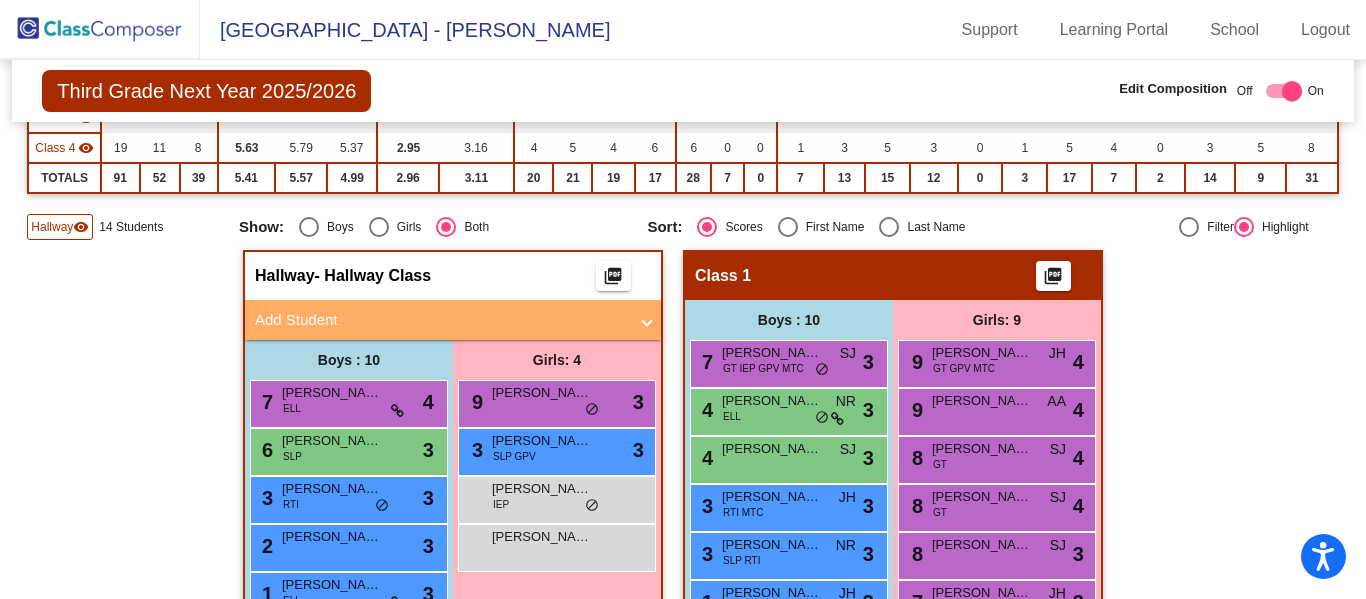 scroll, scrollTop: 279, scrollLeft: 0, axis: vertical 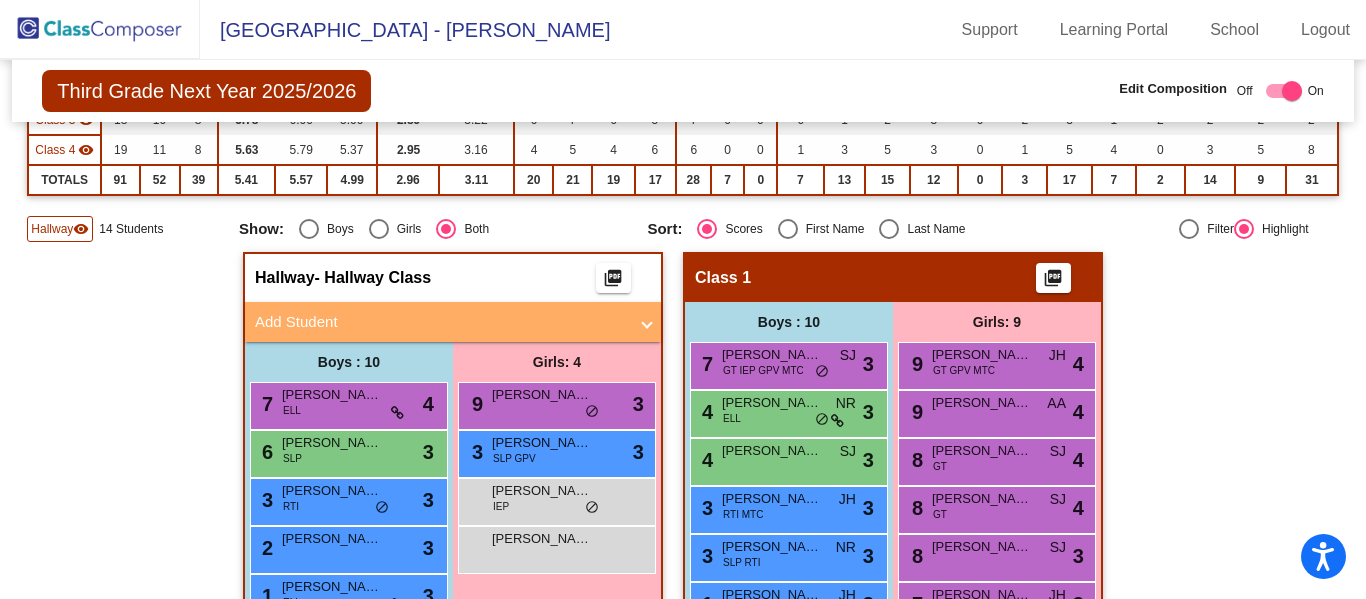 click on "Hallway" 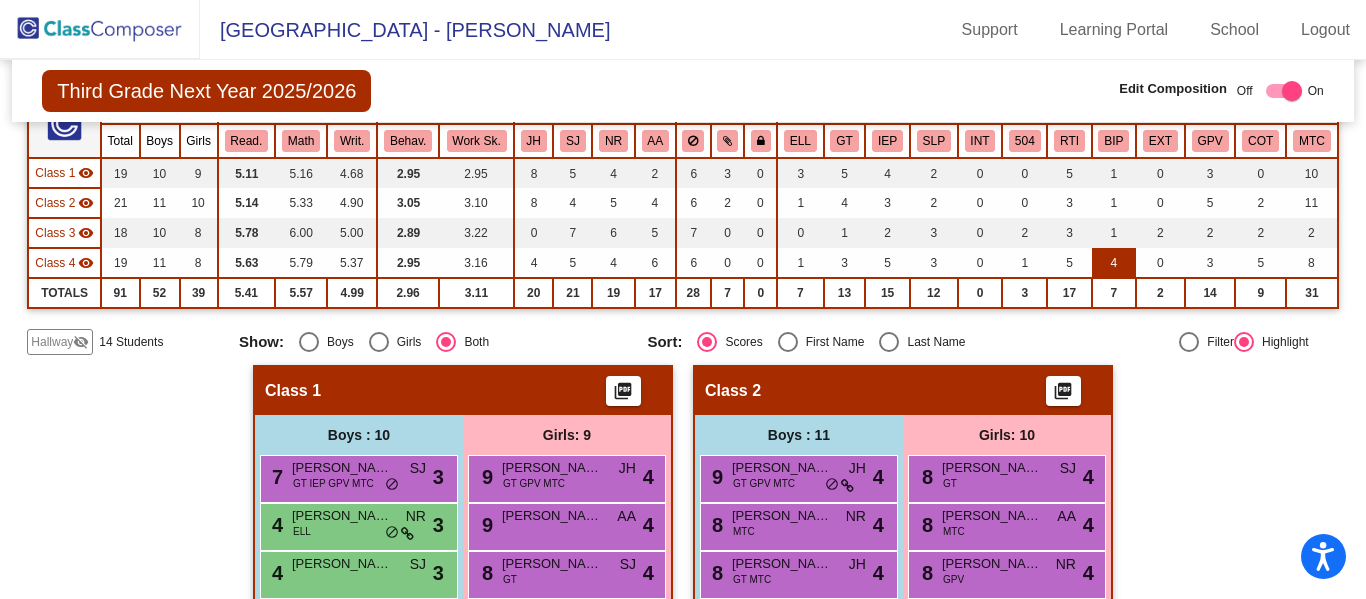 scroll, scrollTop: 167, scrollLeft: 0, axis: vertical 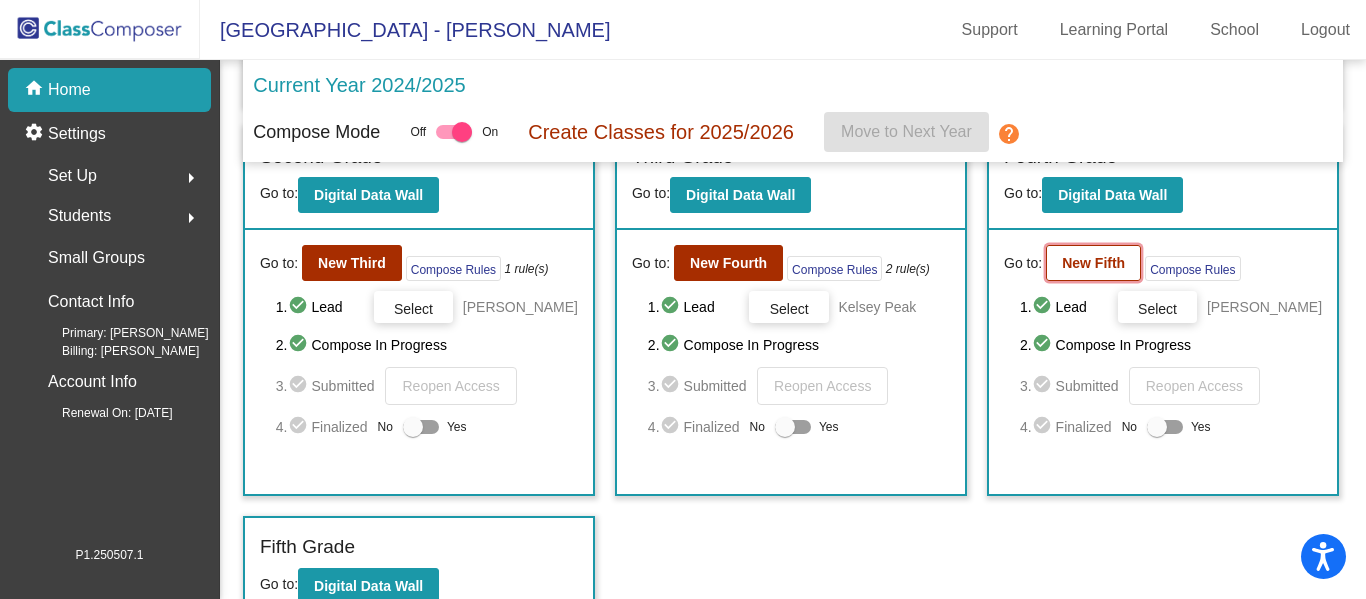 click on "New Fifth" 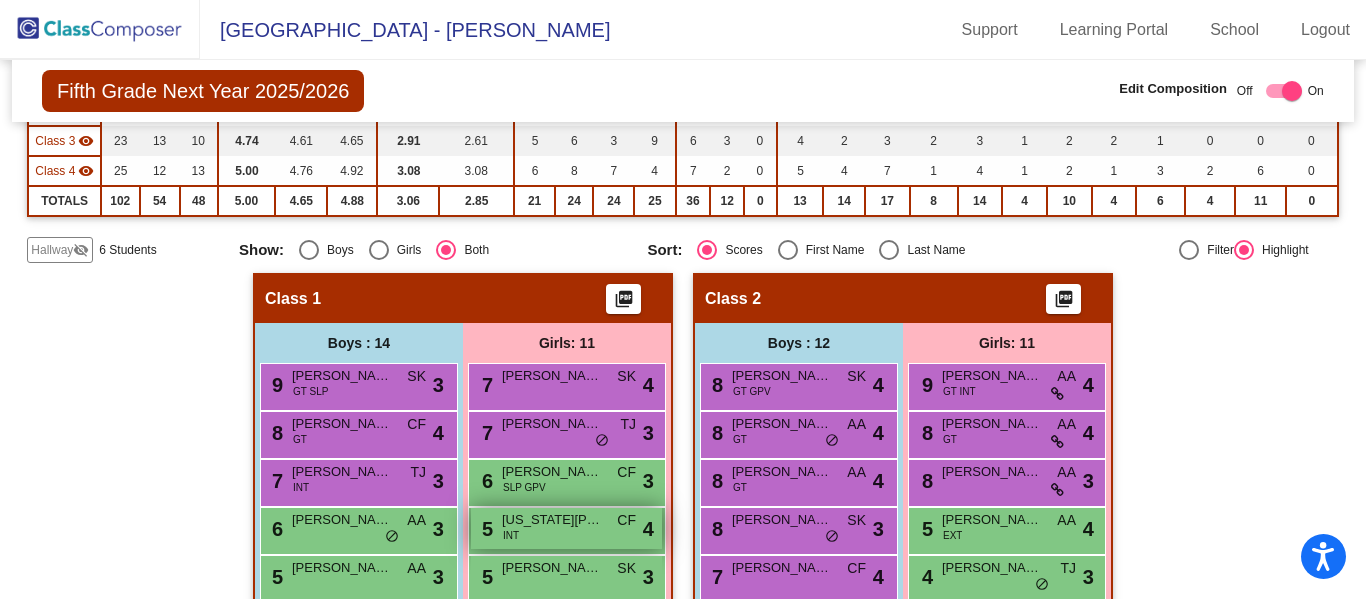 scroll, scrollTop: 244, scrollLeft: 0, axis: vertical 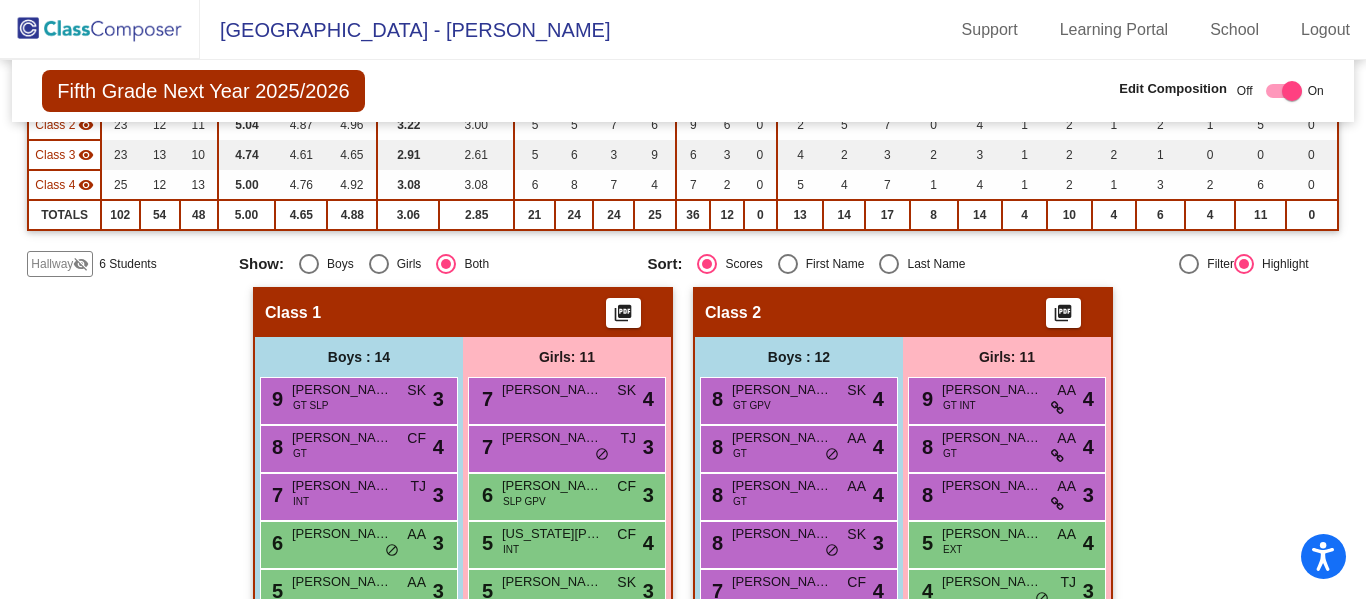 click on "visibility_off" 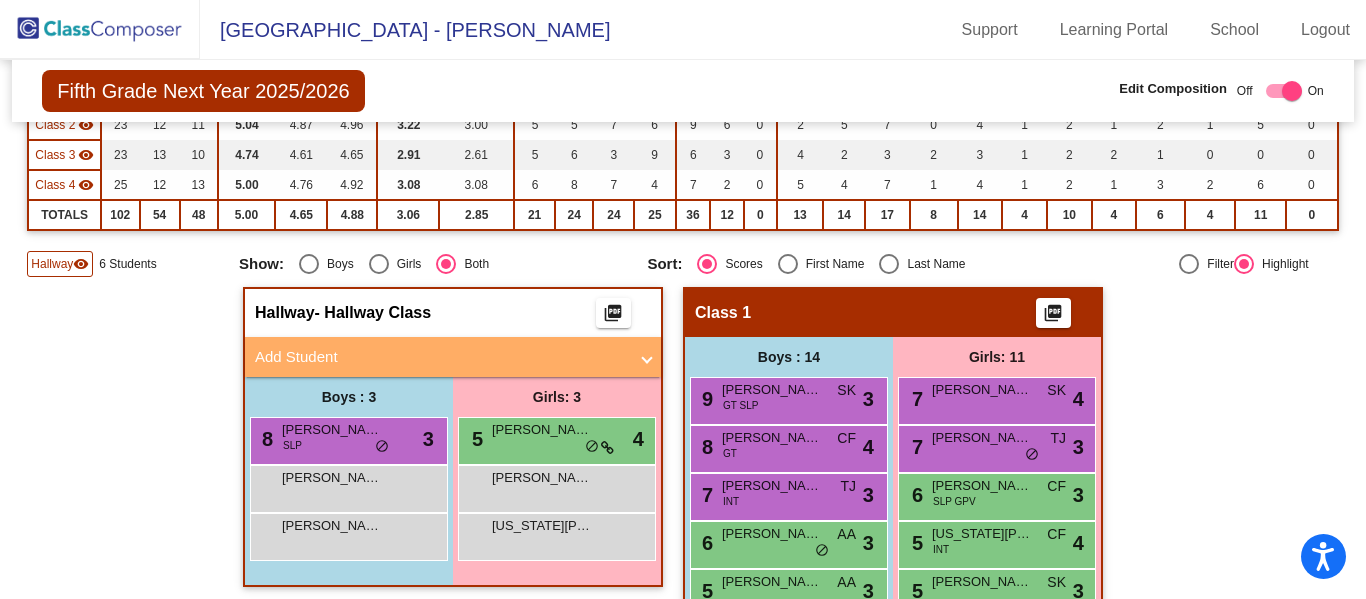 click on "Hallway" 